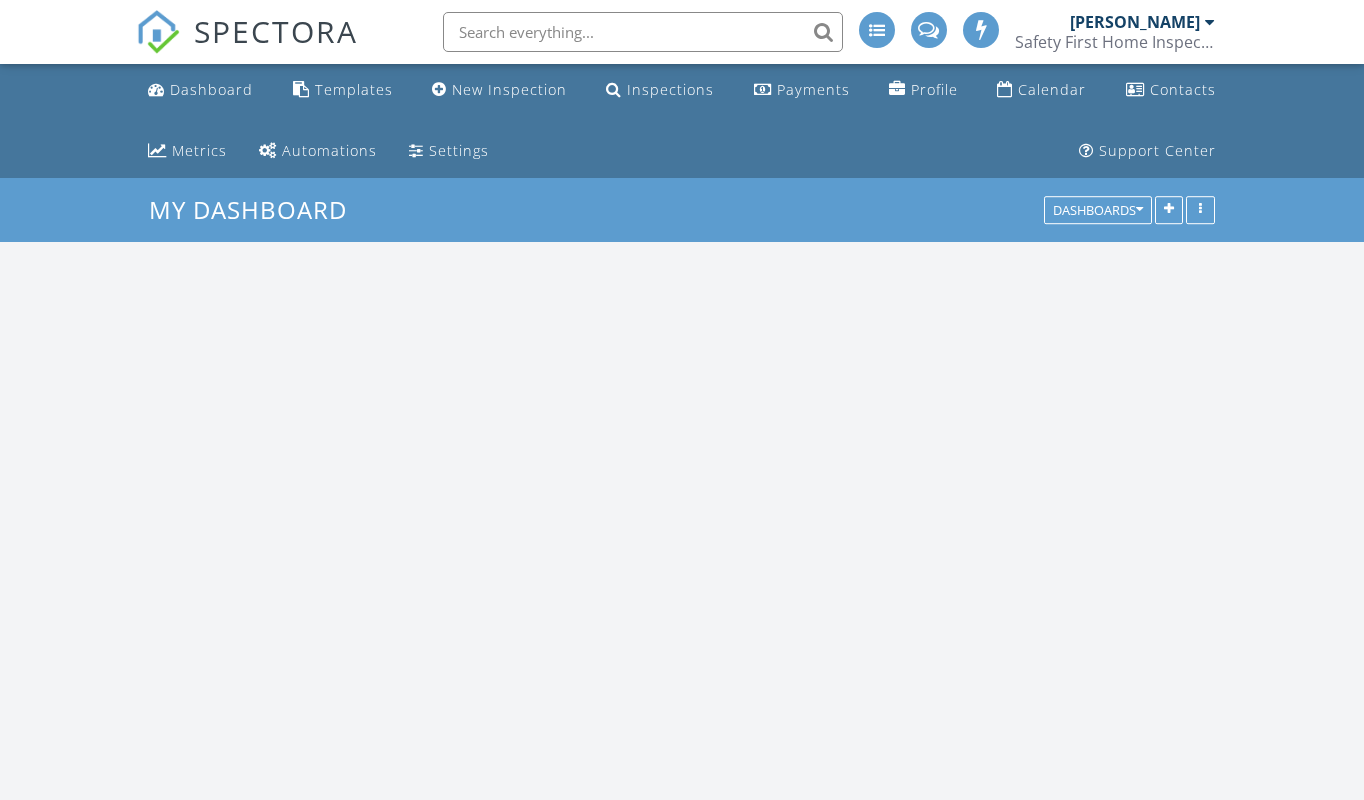 scroll, scrollTop: 0, scrollLeft: 0, axis: both 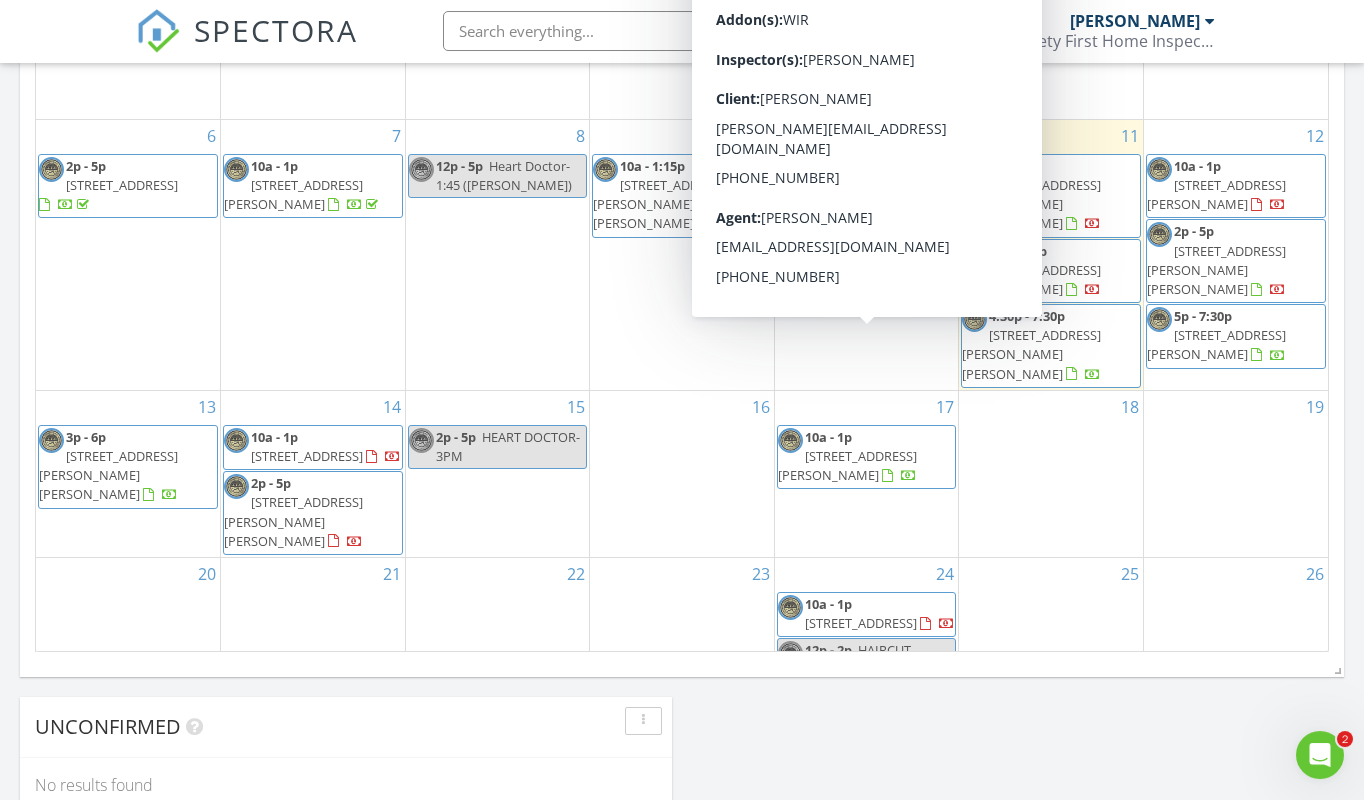 click 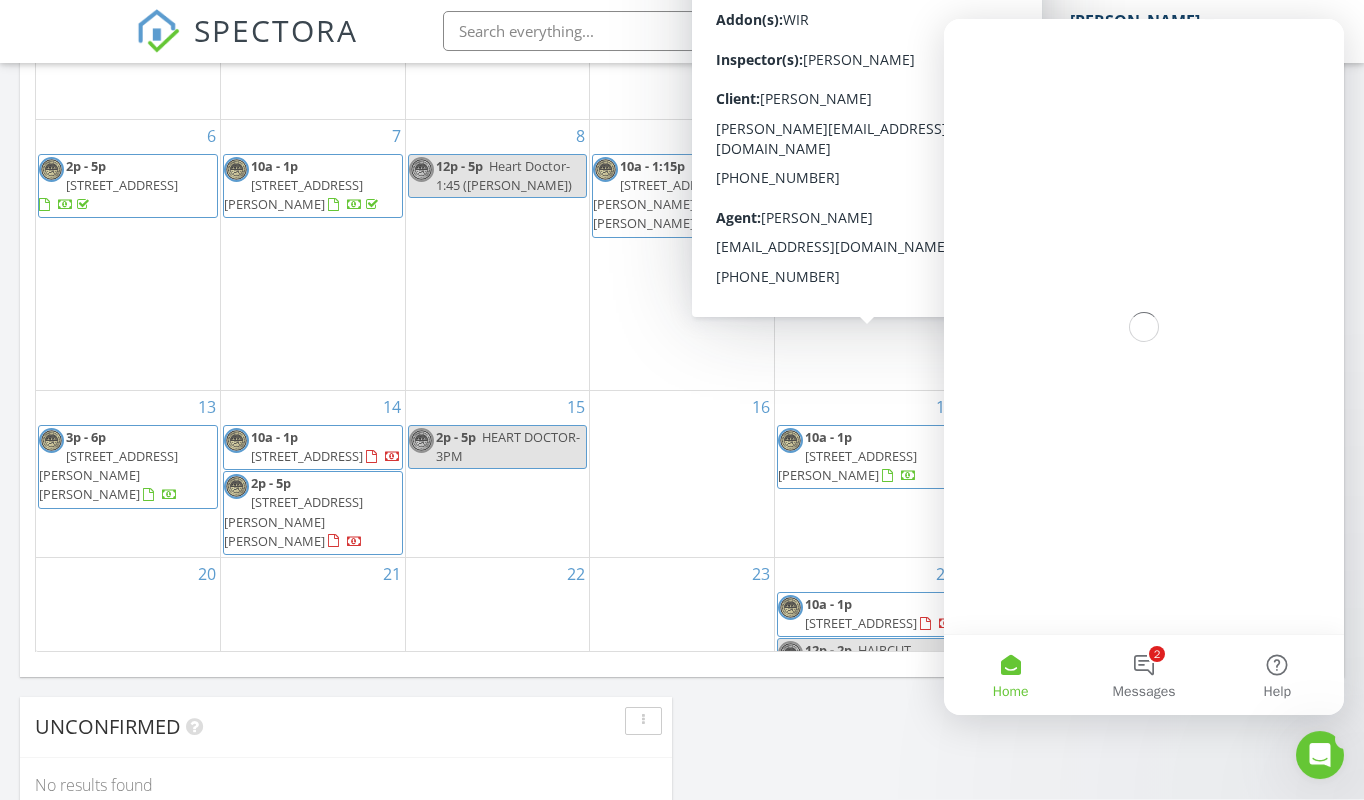 scroll, scrollTop: 0, scrollLeft: 0, axis: both 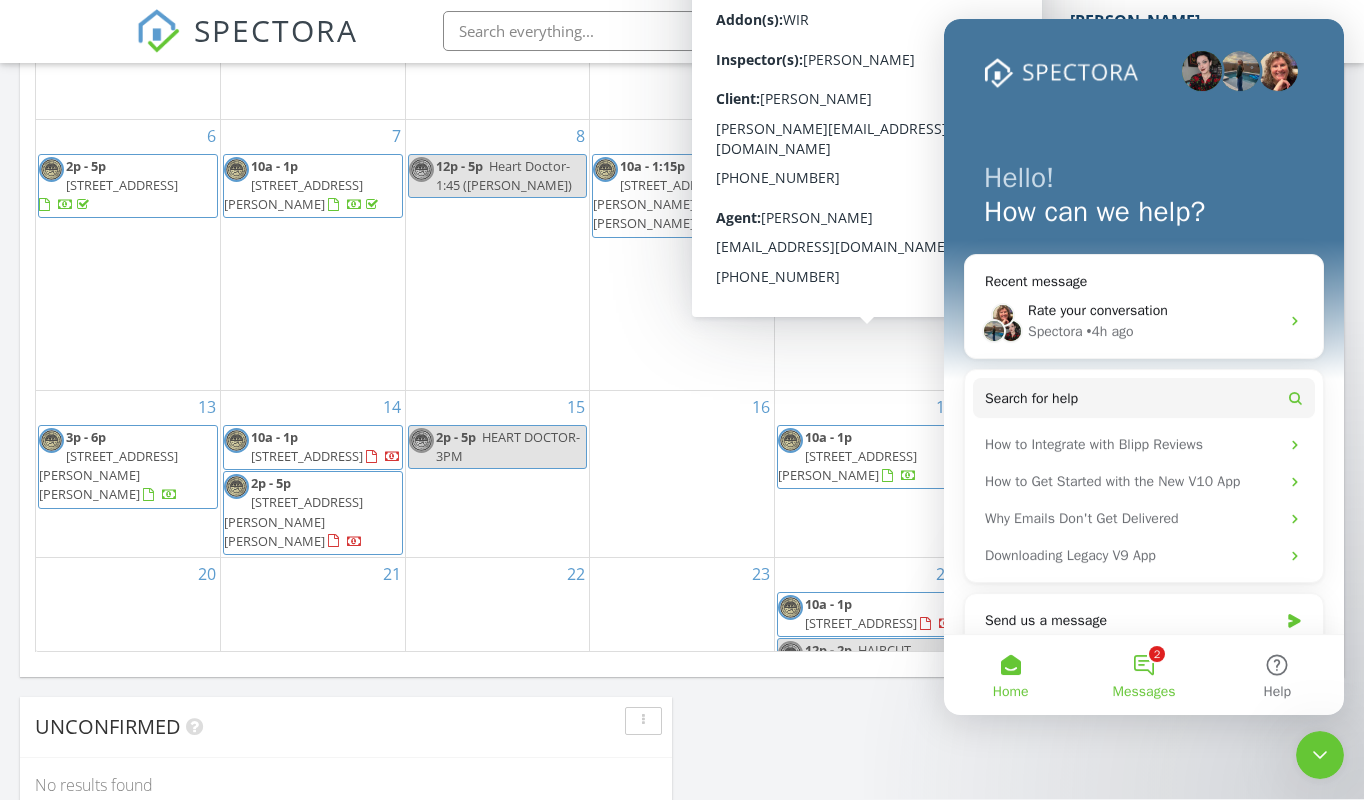 click on "2 Messages" at bounding box center (1143, 675) 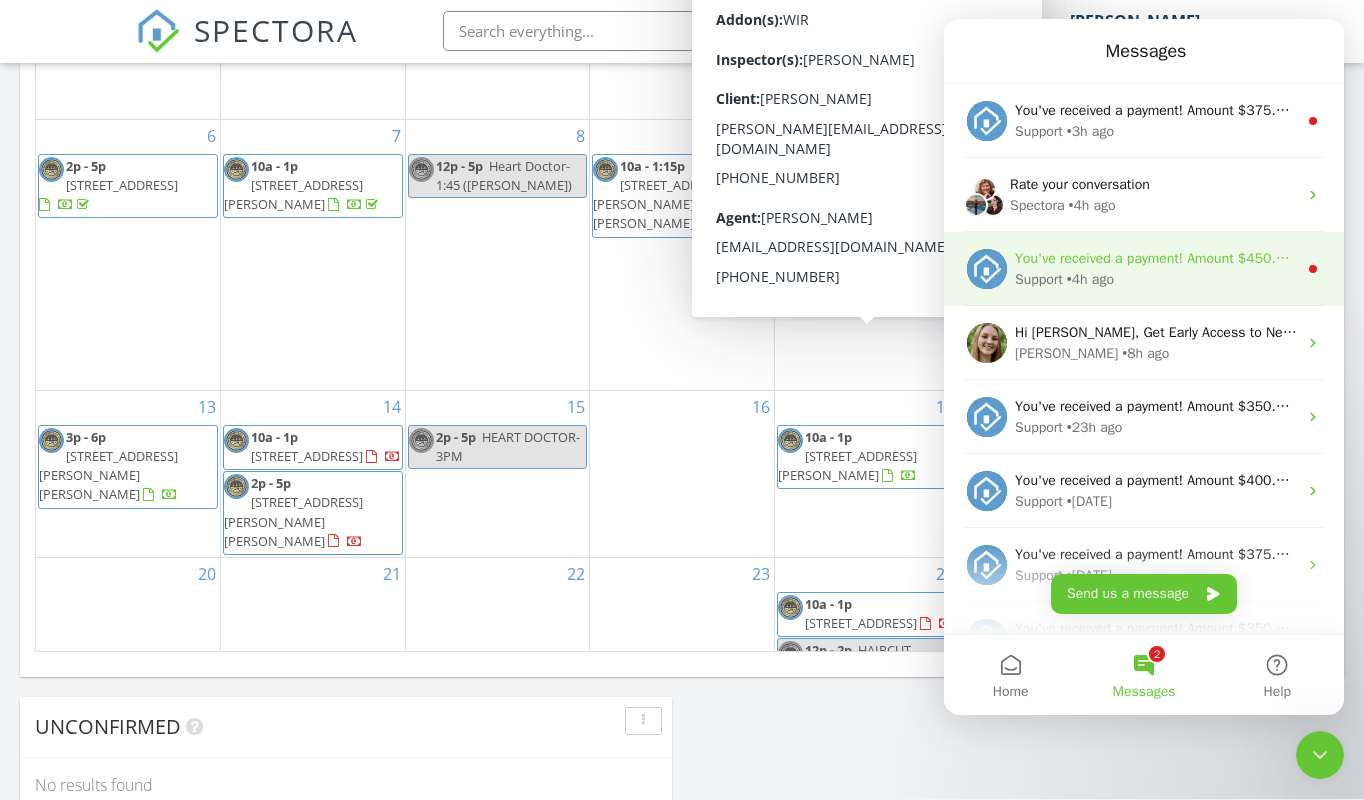 click on "Support •  4h ago" at bounding box center [1156, 279] 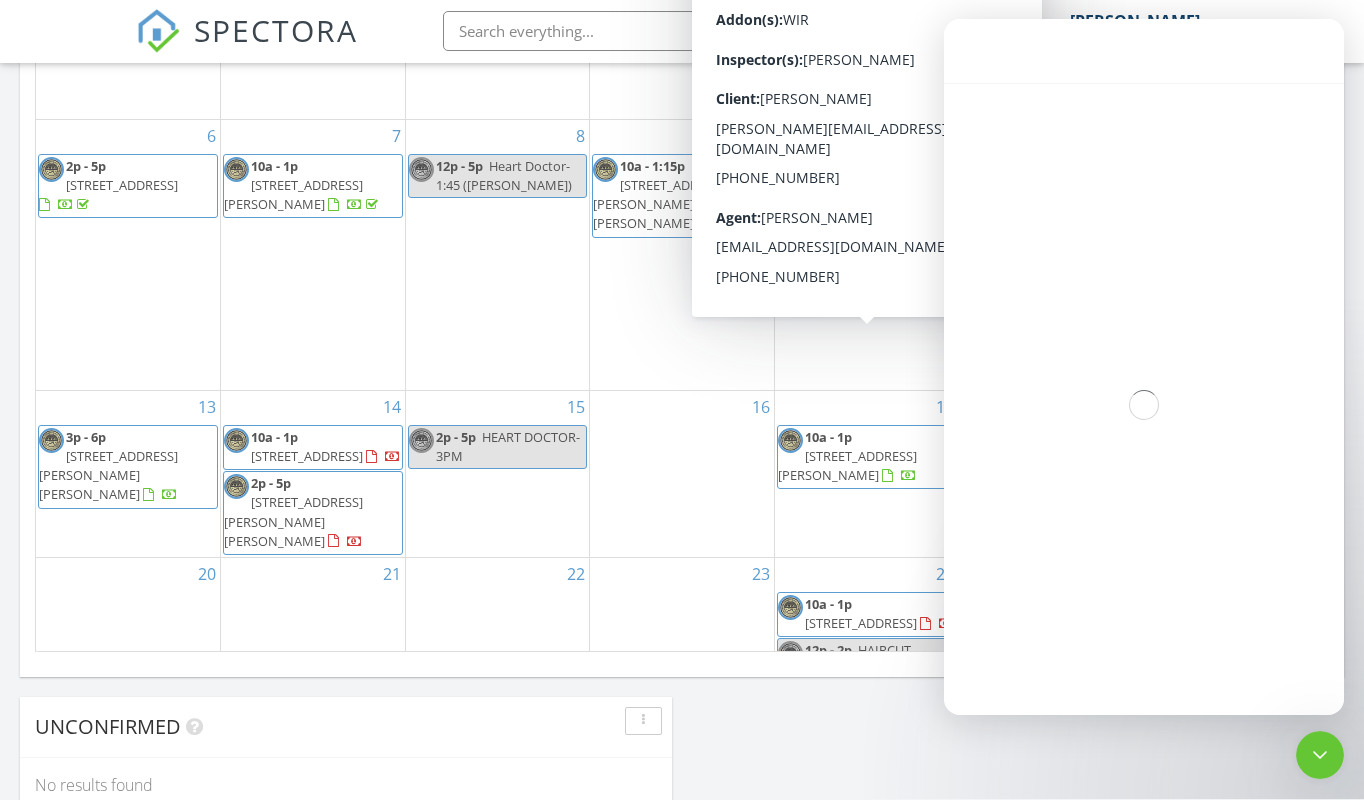 scroll, scrollTop: 1087, scrollLeft: 0, axis: vertical 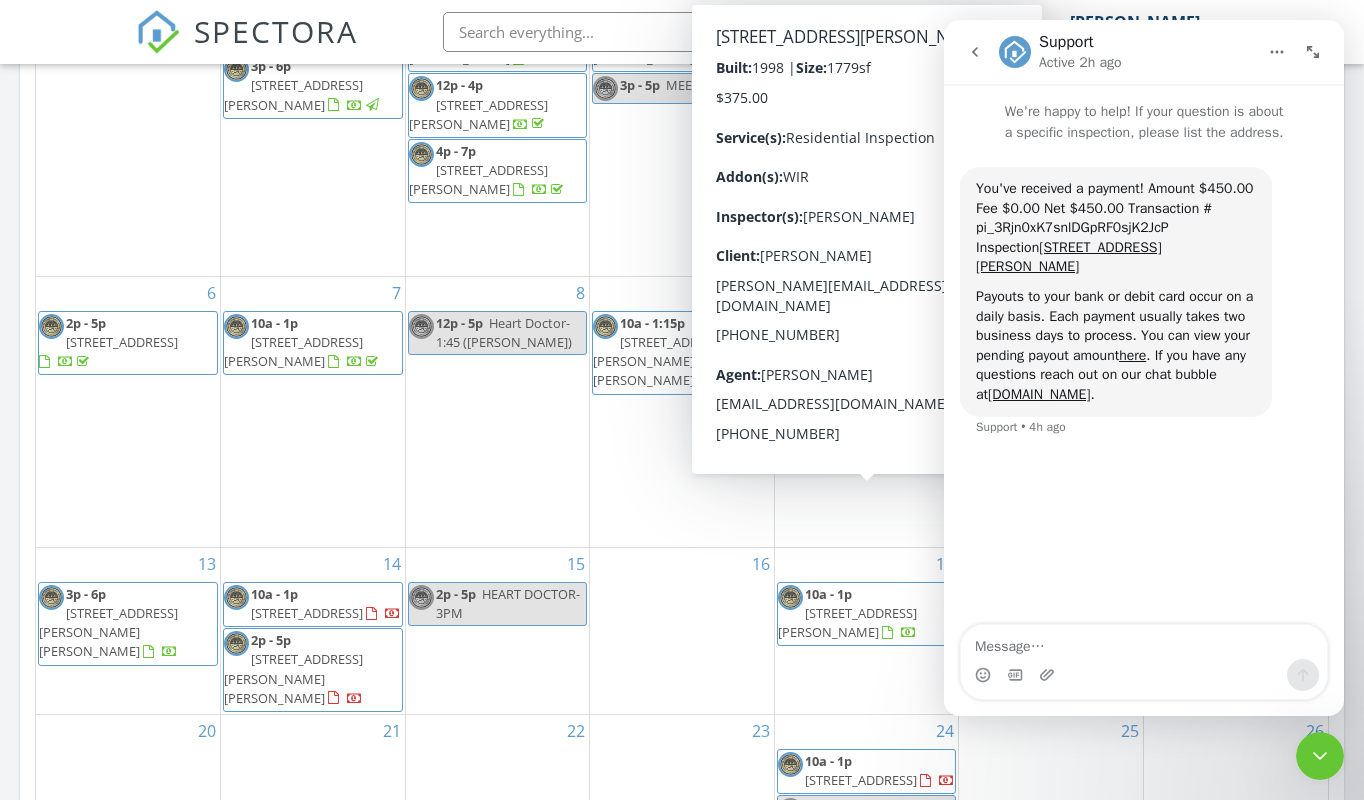 click 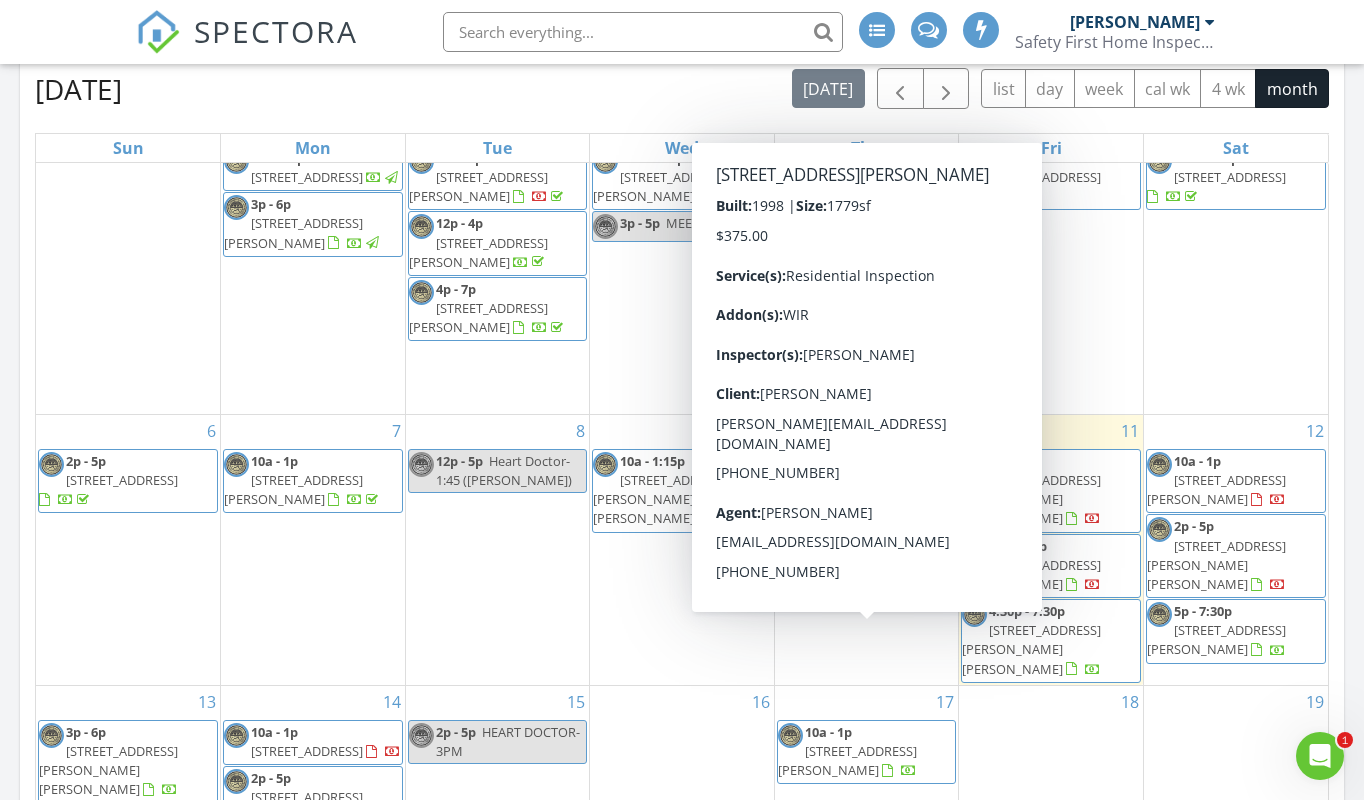 scroll, scrollTop: 0, scrollLeft: 0, axis: both 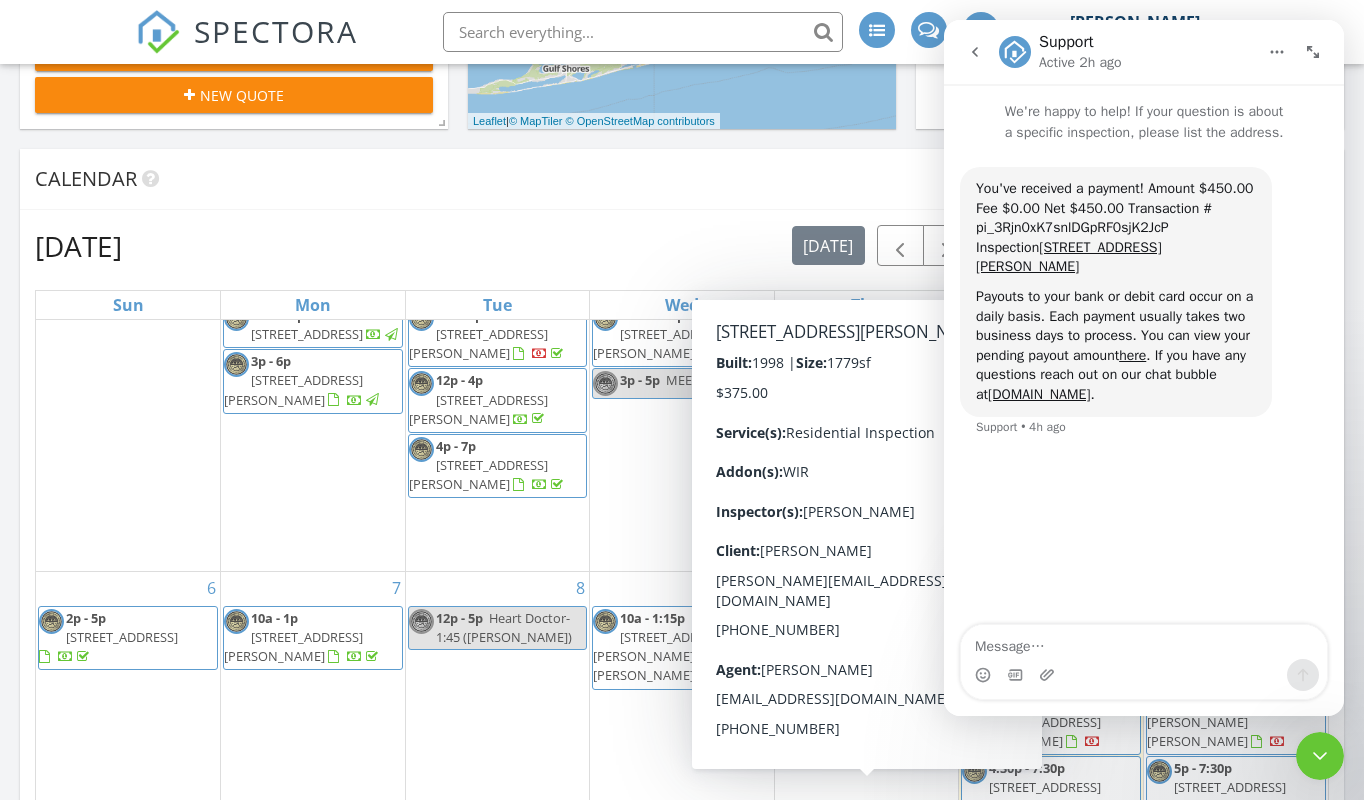click 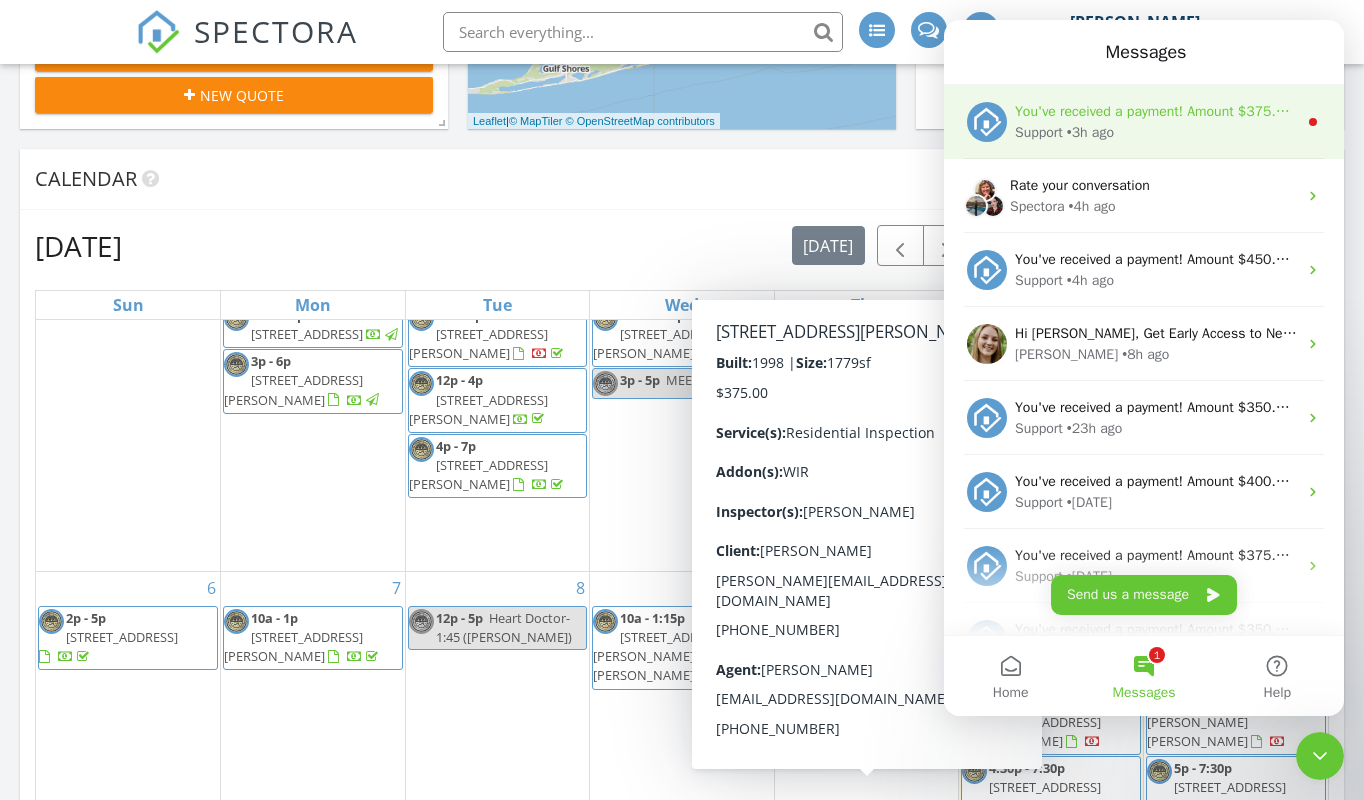 click on "•  3h ago" at bounding box center (1090, 132) 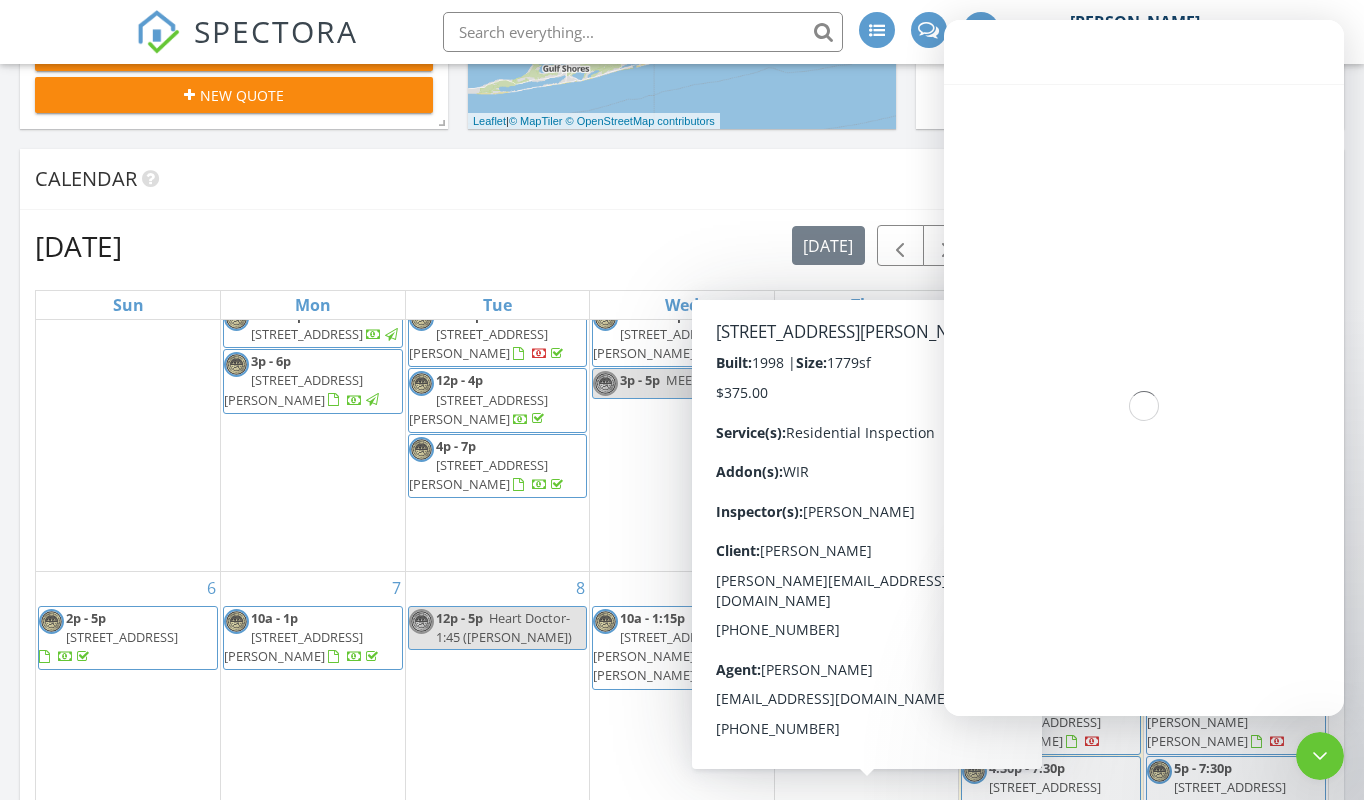 scroll, scrollTop: 636, scrollLeft: 0, axis: vertical 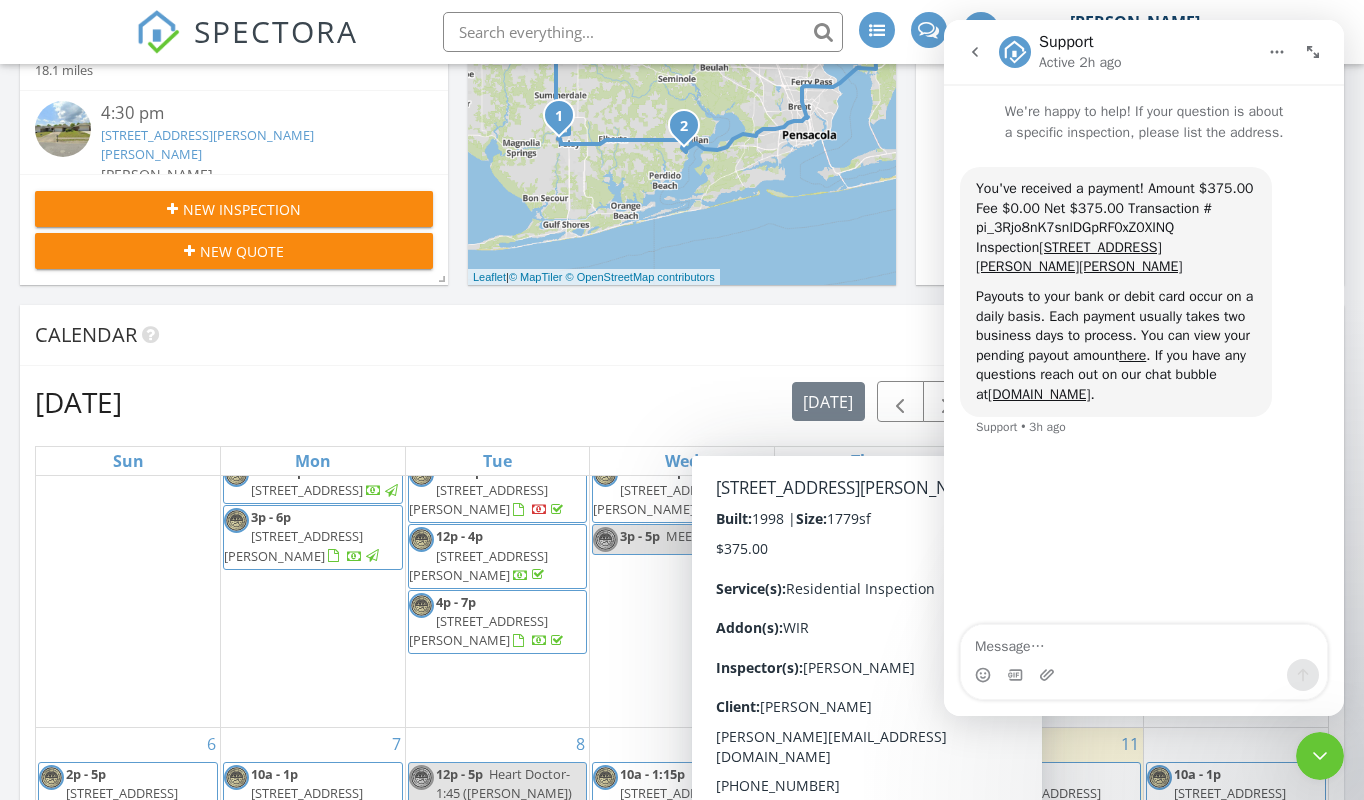 click 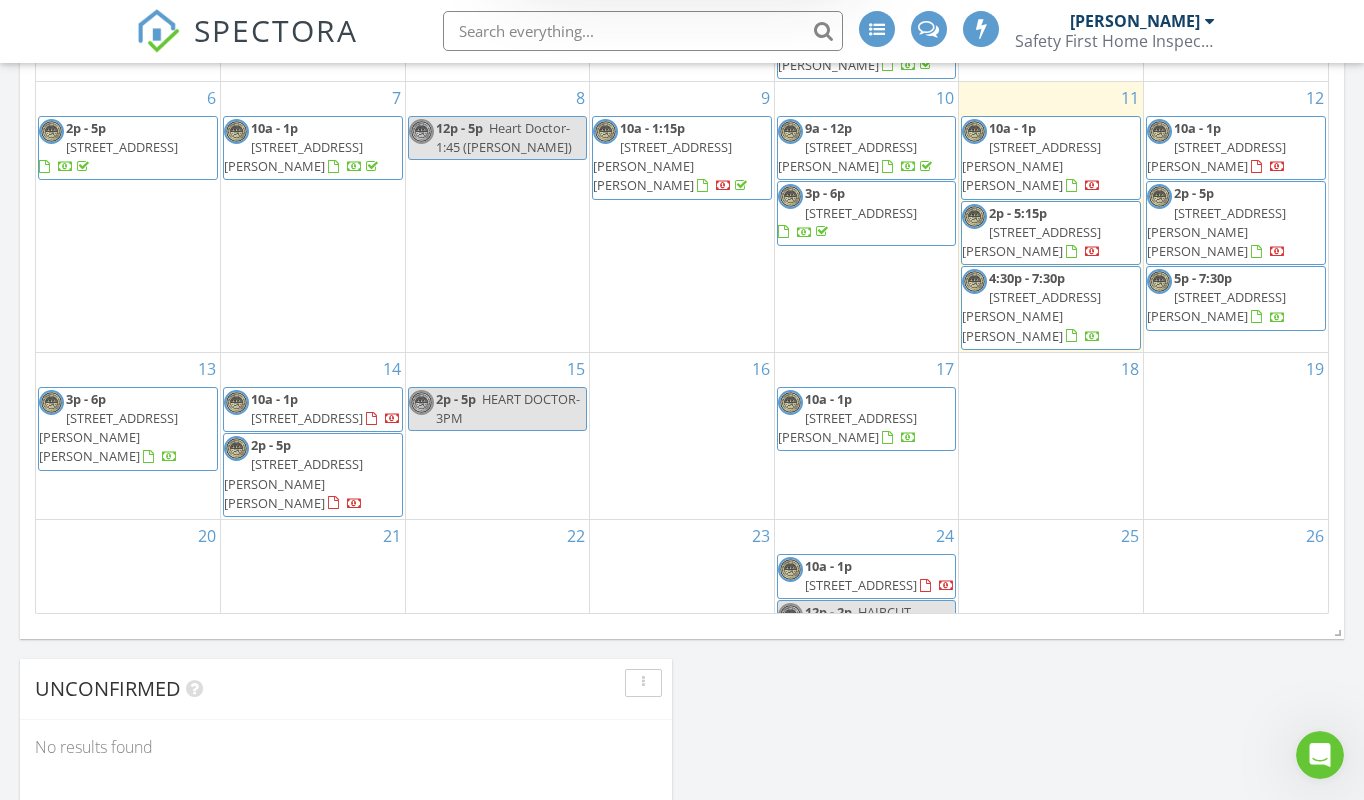 scroll, scrollTop: 1285, scrollLeft: 1, axis: both 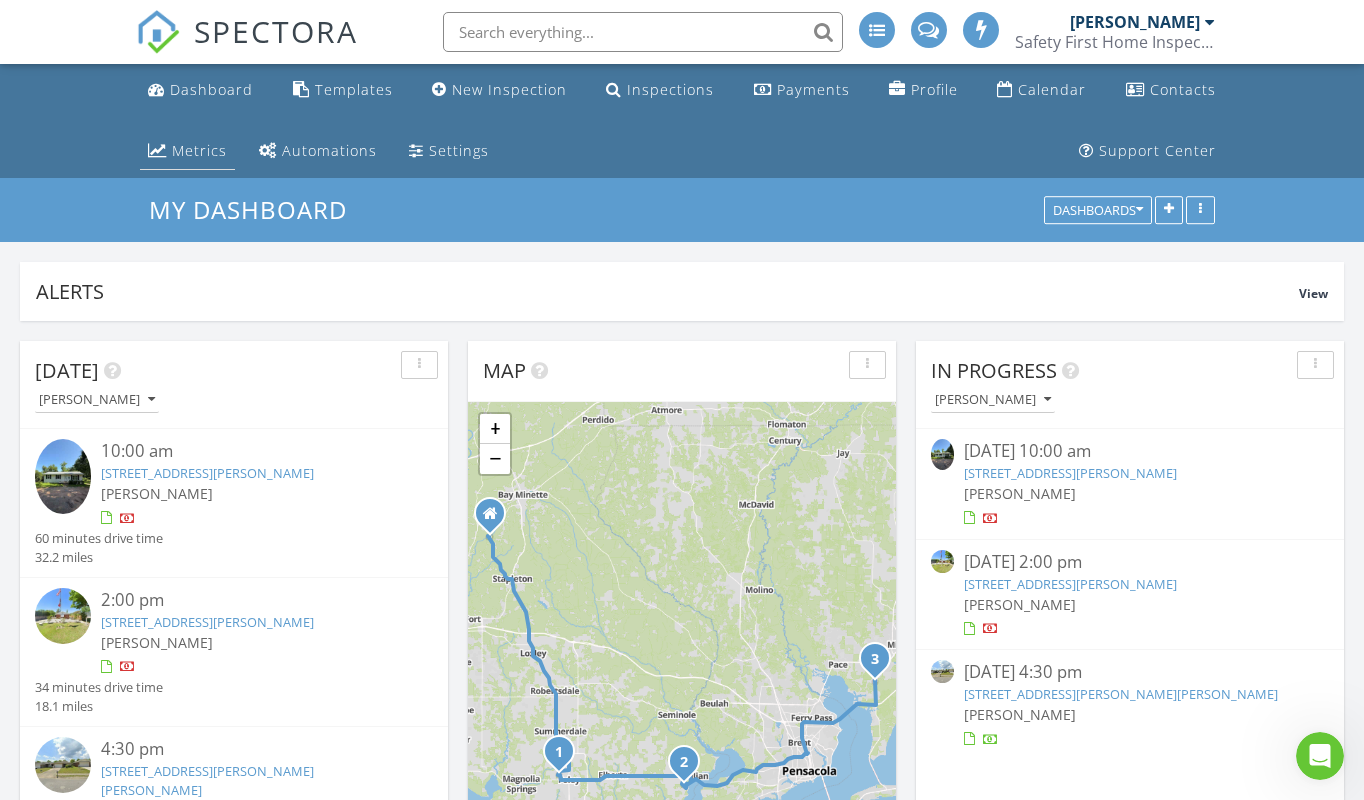 click on "Metrics" at bounding box center (199, 150) 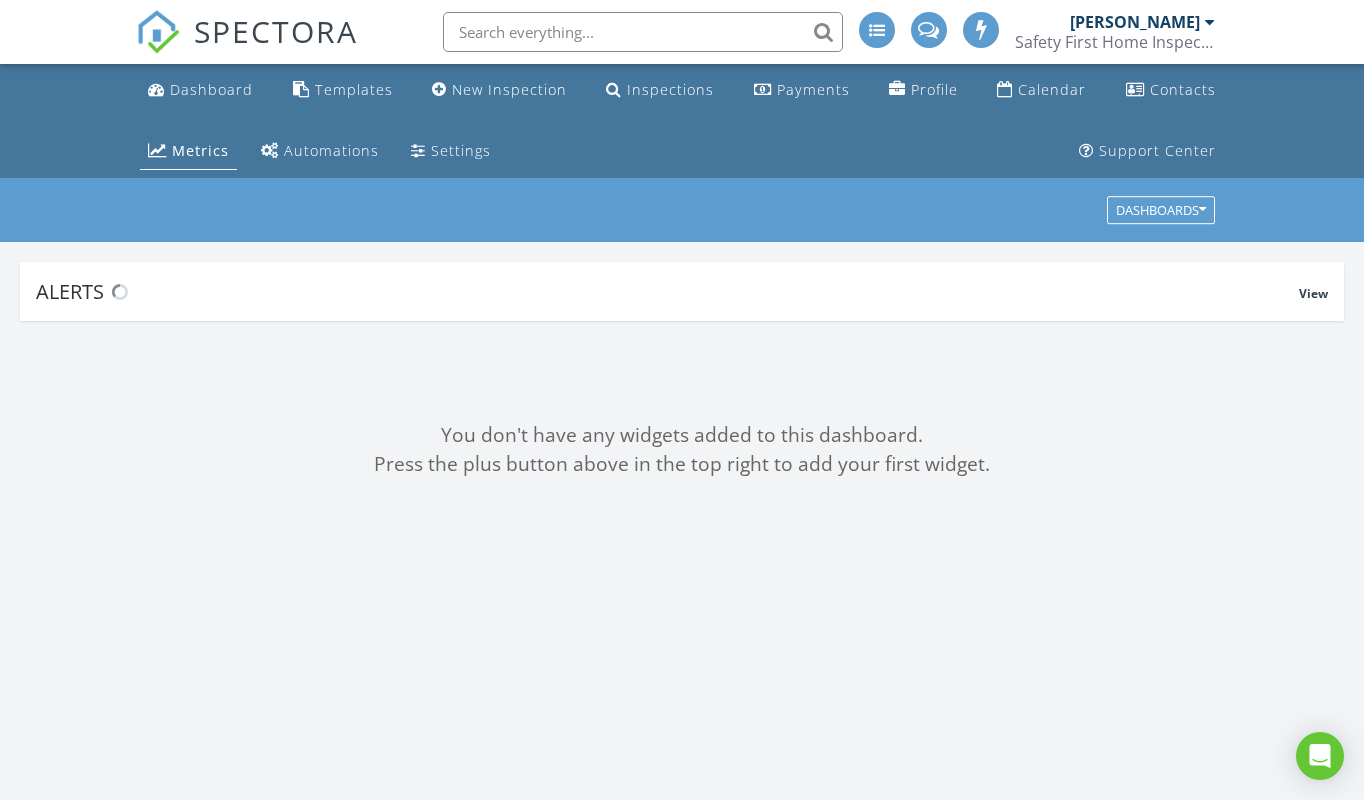 scroll, scrollTop: 0, scrollLeft: 0, axis: both 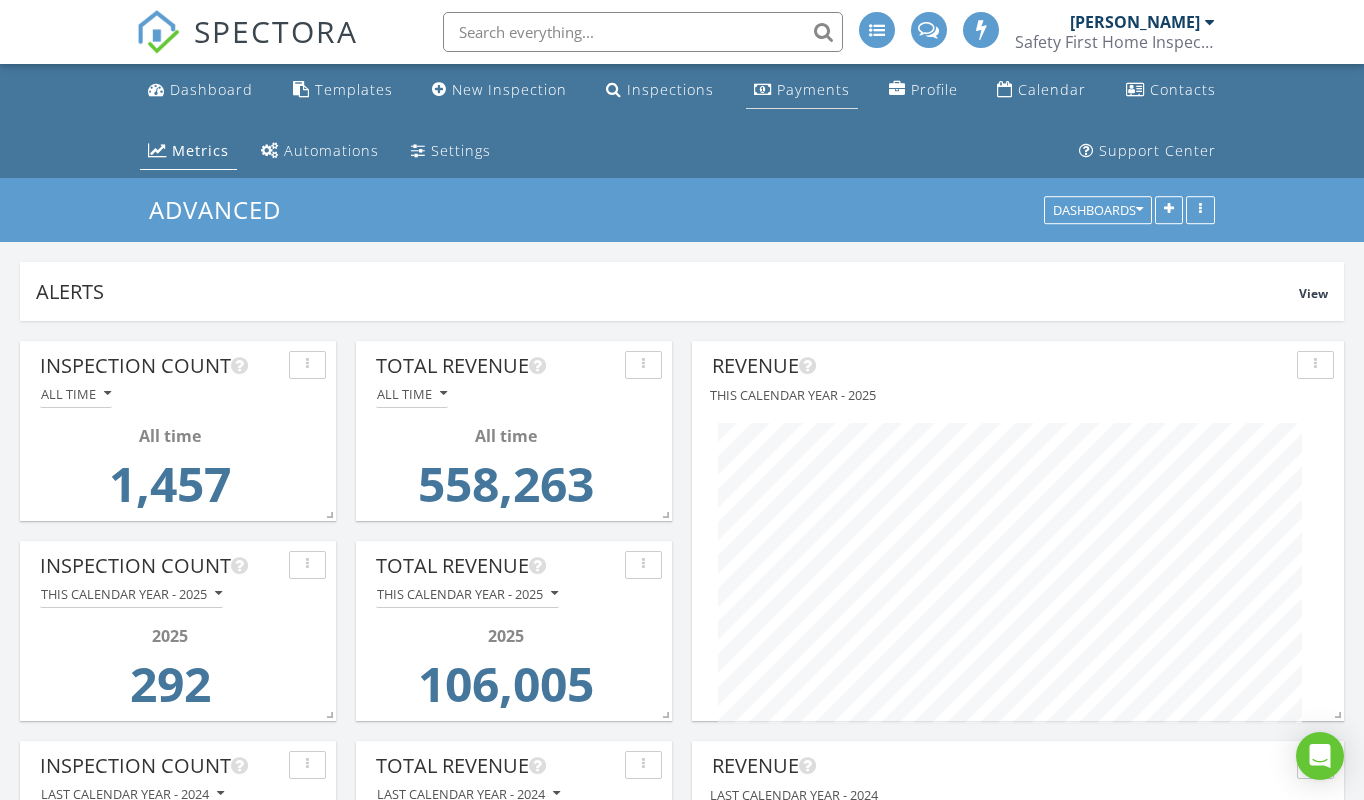 click on "Payments" at bounding box center (813, 89) 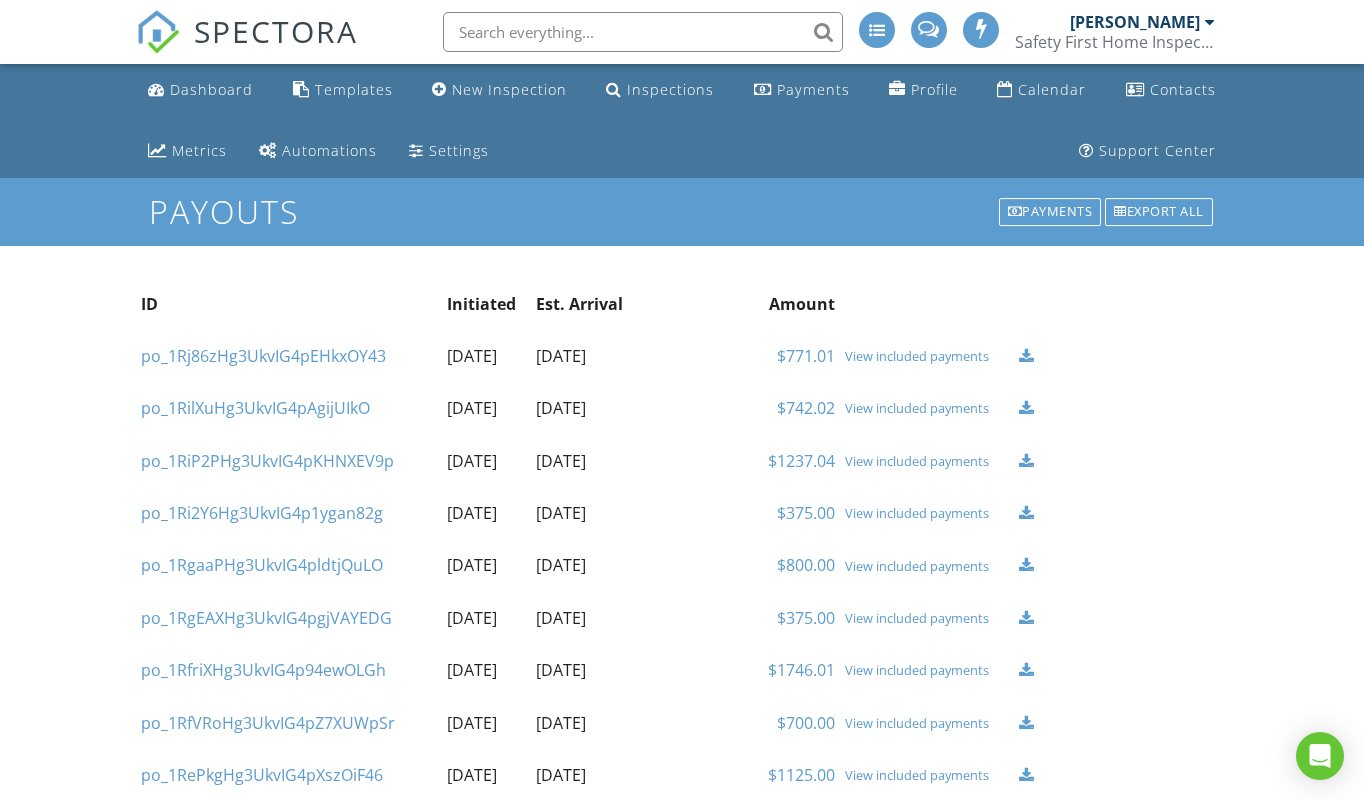 scroll, scrollTop: 0, scrollLeft: 0, axis: both 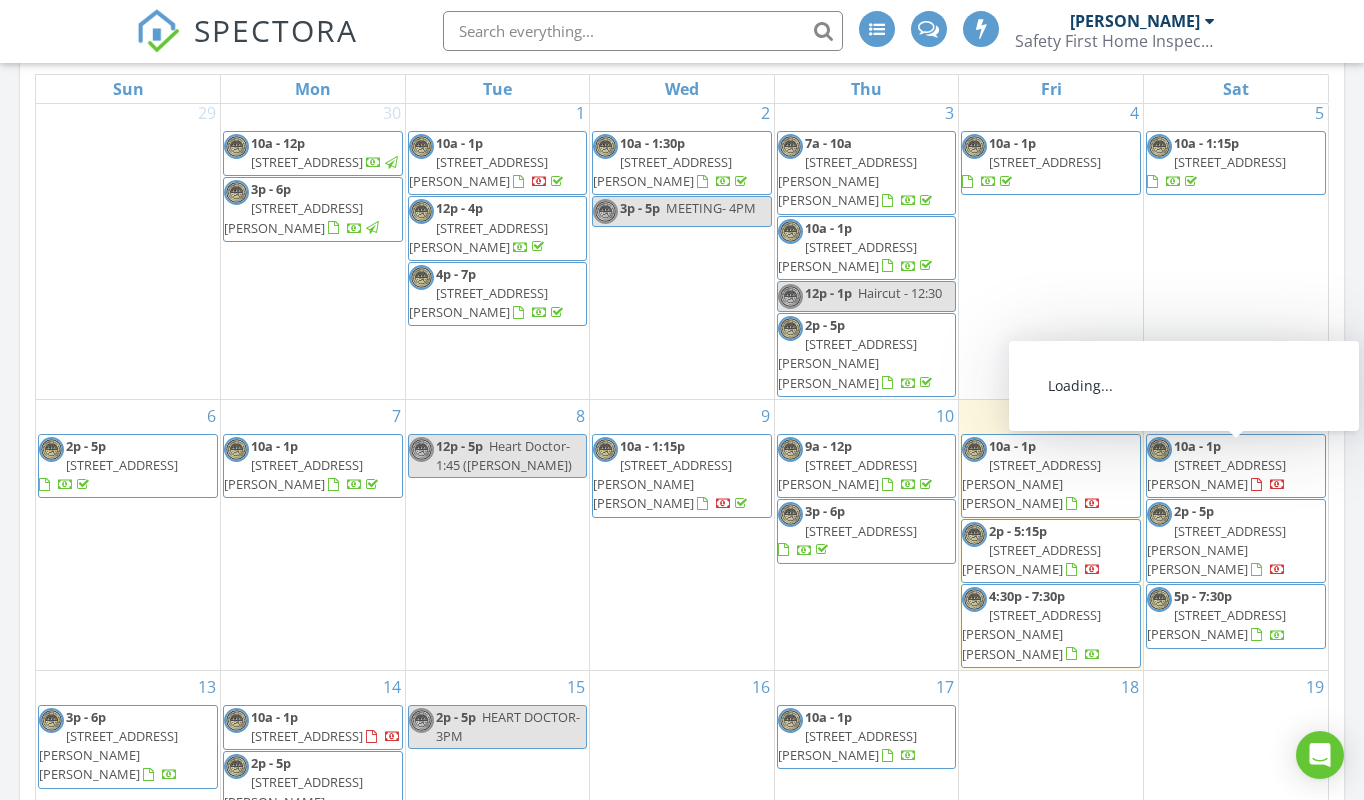 click on "6751 Browder Dr, Theodore 36582" at bounding box center [1216, 551] 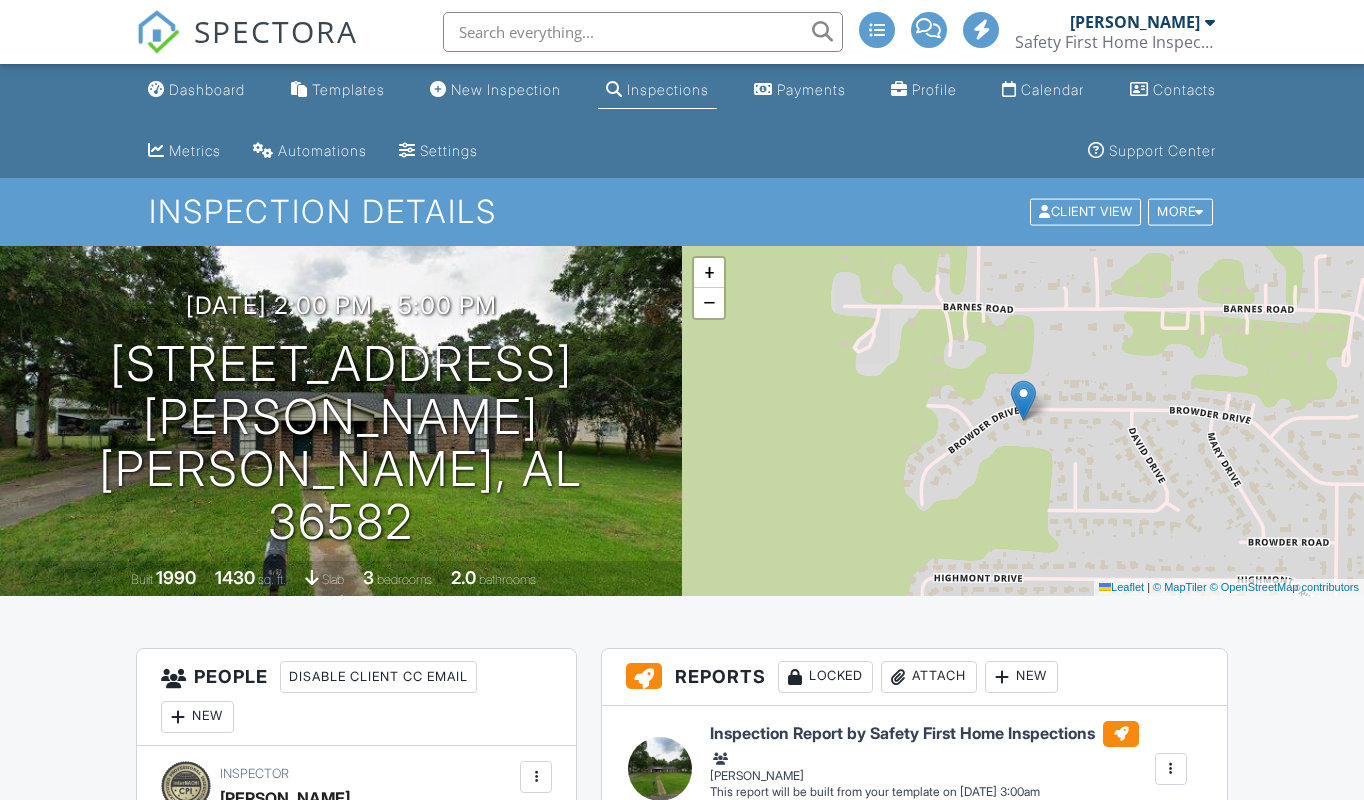 scroll, scrollTop: 805, scrollLeft: 0, axis: vertical 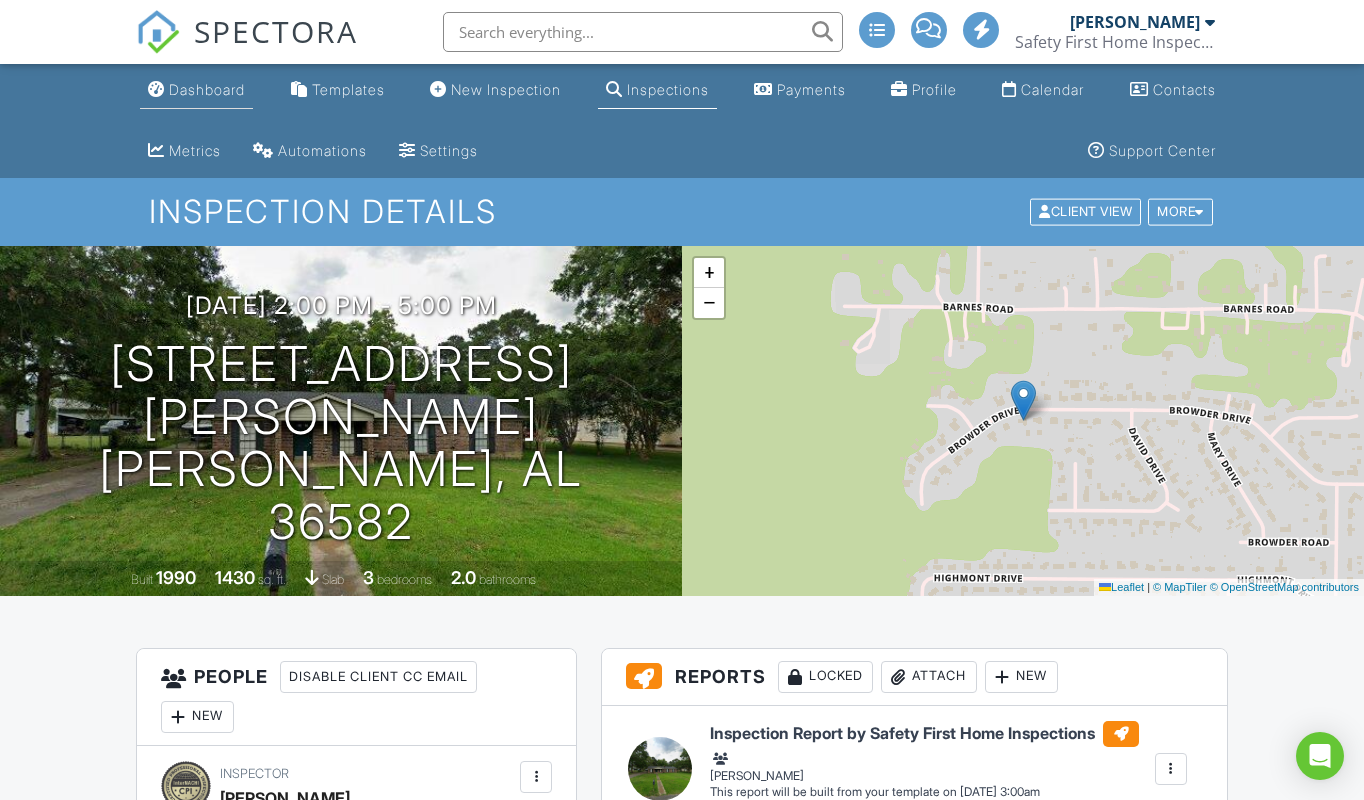 click on "Dashboard" at bounding box center (207, 89) 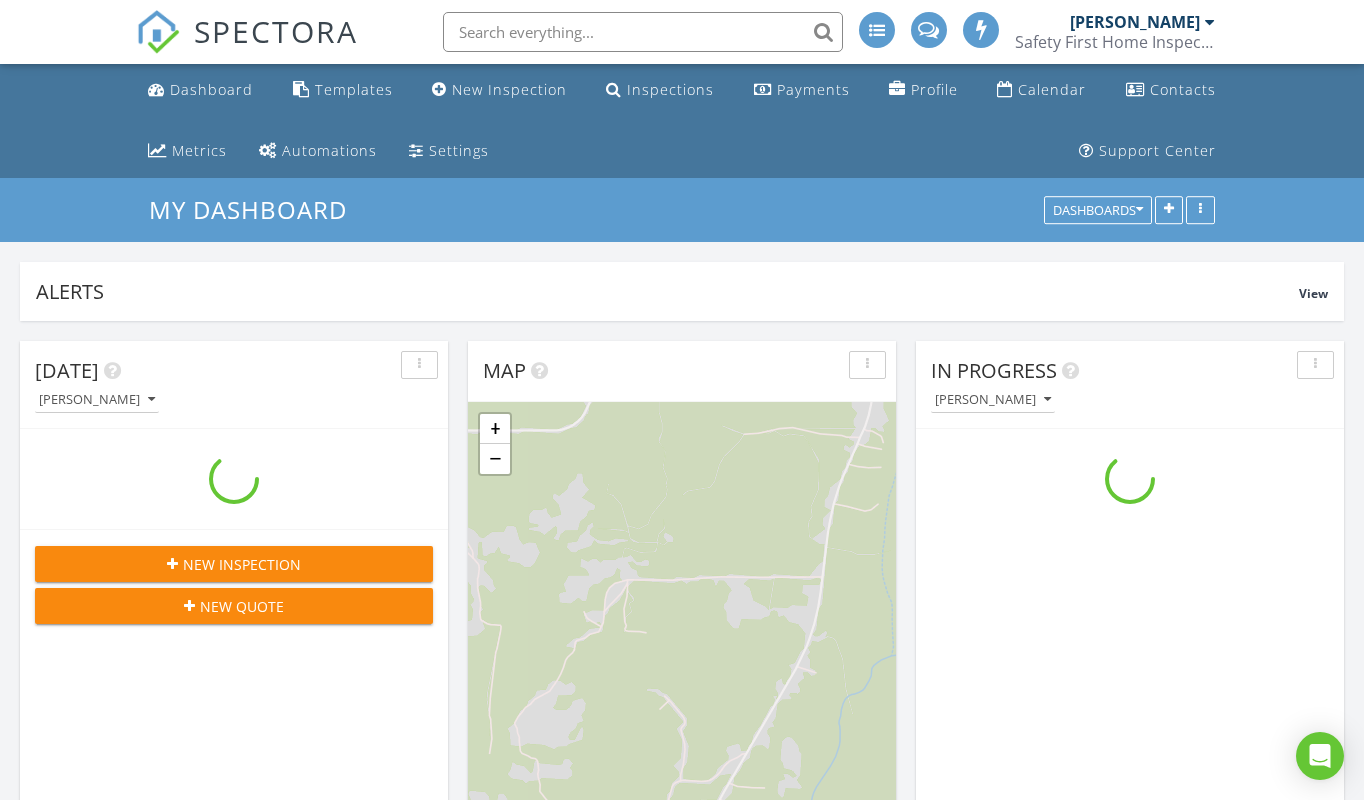 scroll, scrollTop: 0, scrollLeft: 0, axis: both 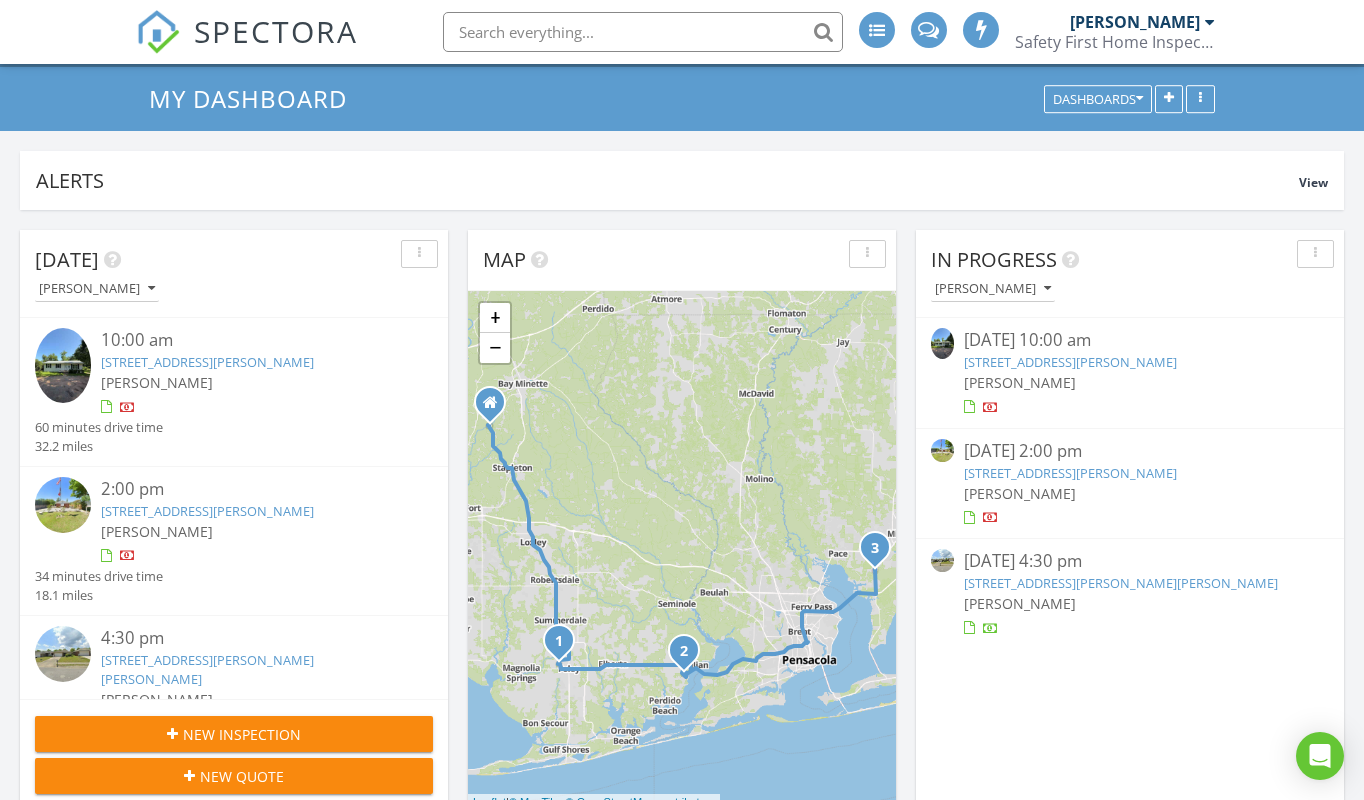 click on "18855 Crocker Ln, Foley, AL 36535" at bounding box center (207, 362) 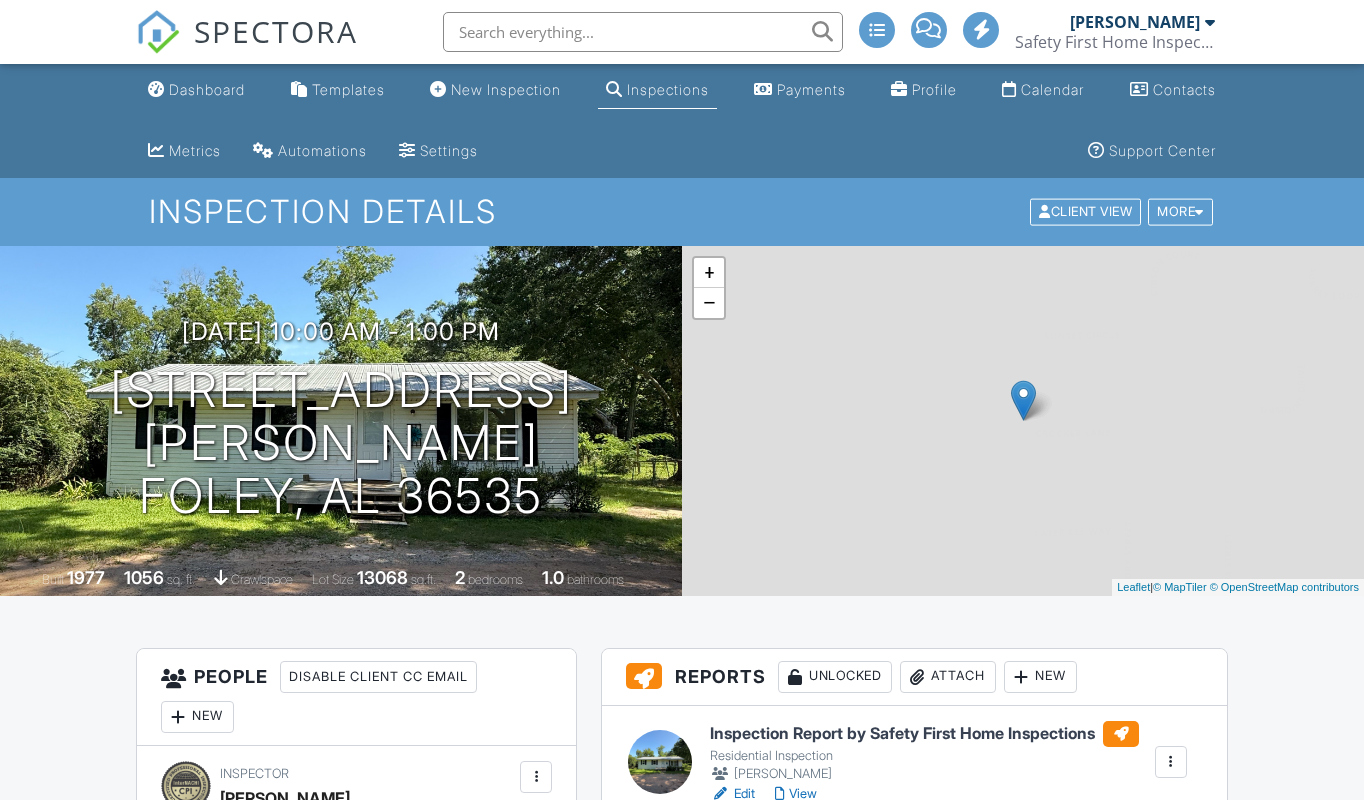scroll, scrollTop: 0, scrollLeft: 0, axis: both 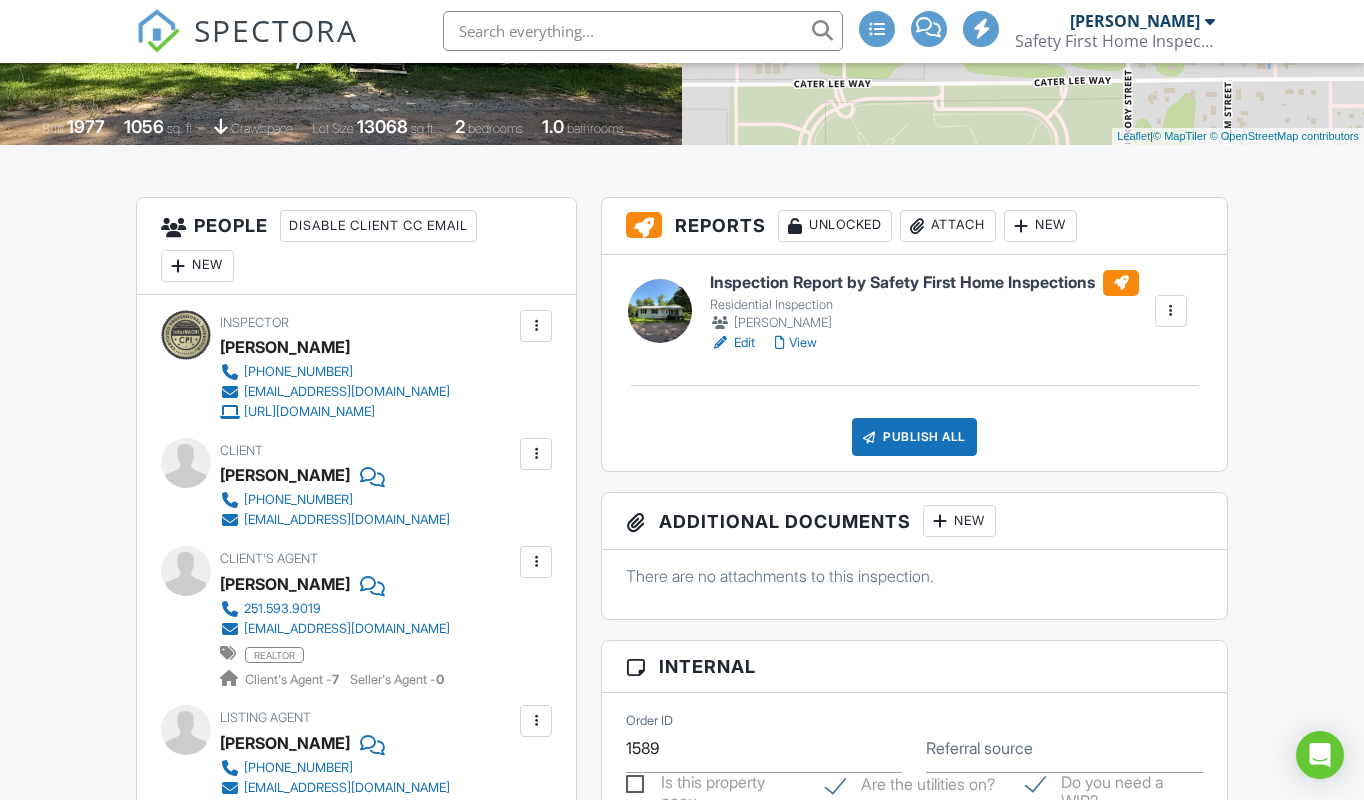 click on "View" at bounding box center [796, 344] 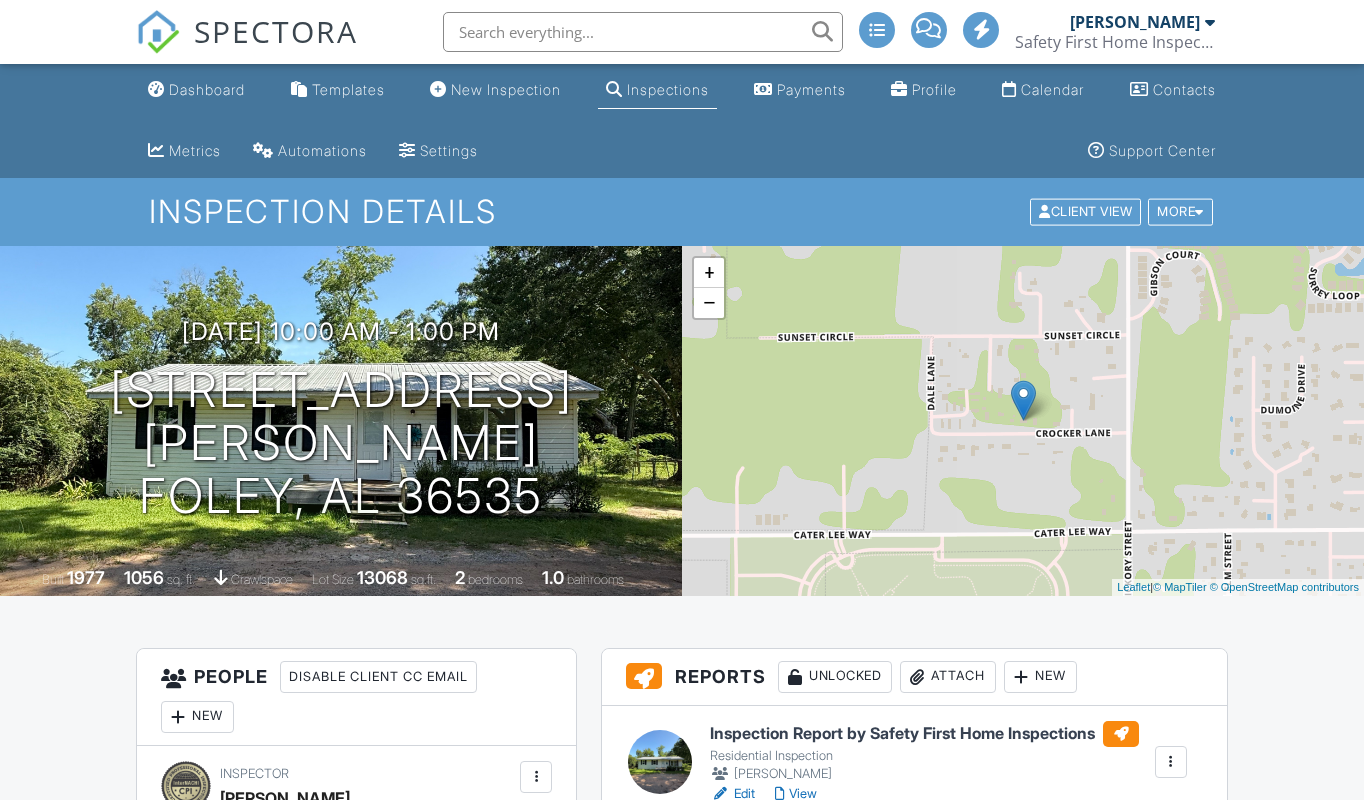 scroll, scrollTop: 248, scrollLeft: 0, axis: vertical 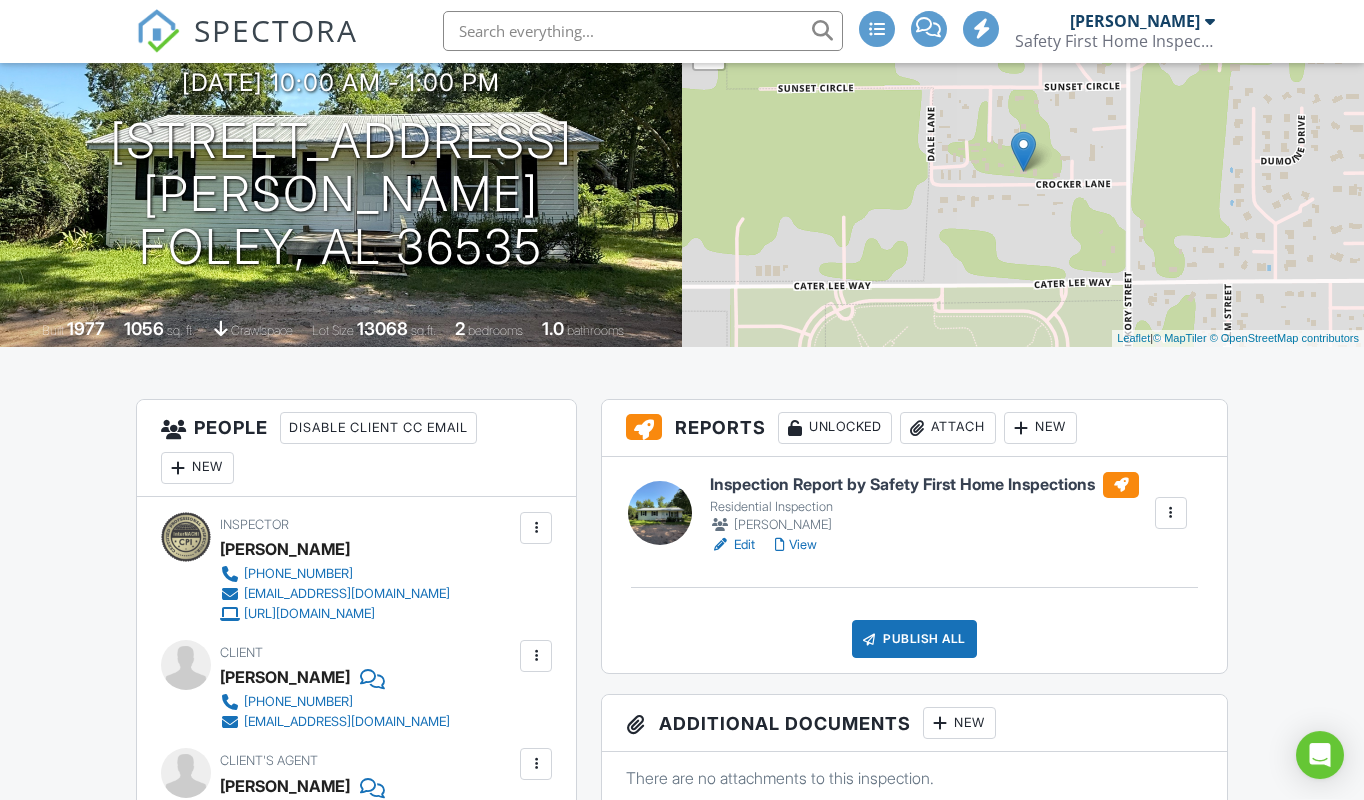 click on "View" at bounding box center (796, 546) 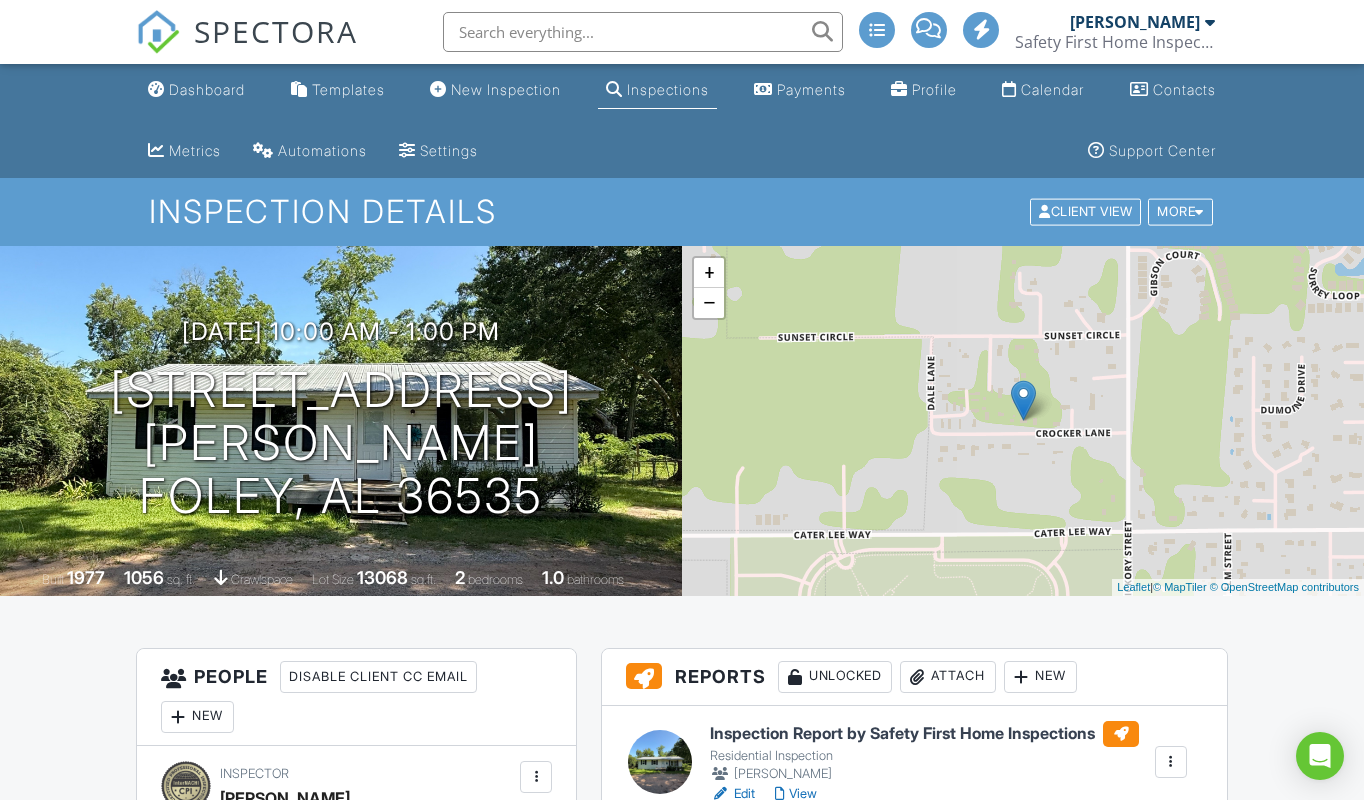 scroll, scrollTop: 442, scrollLeft: 0, axis: vertical 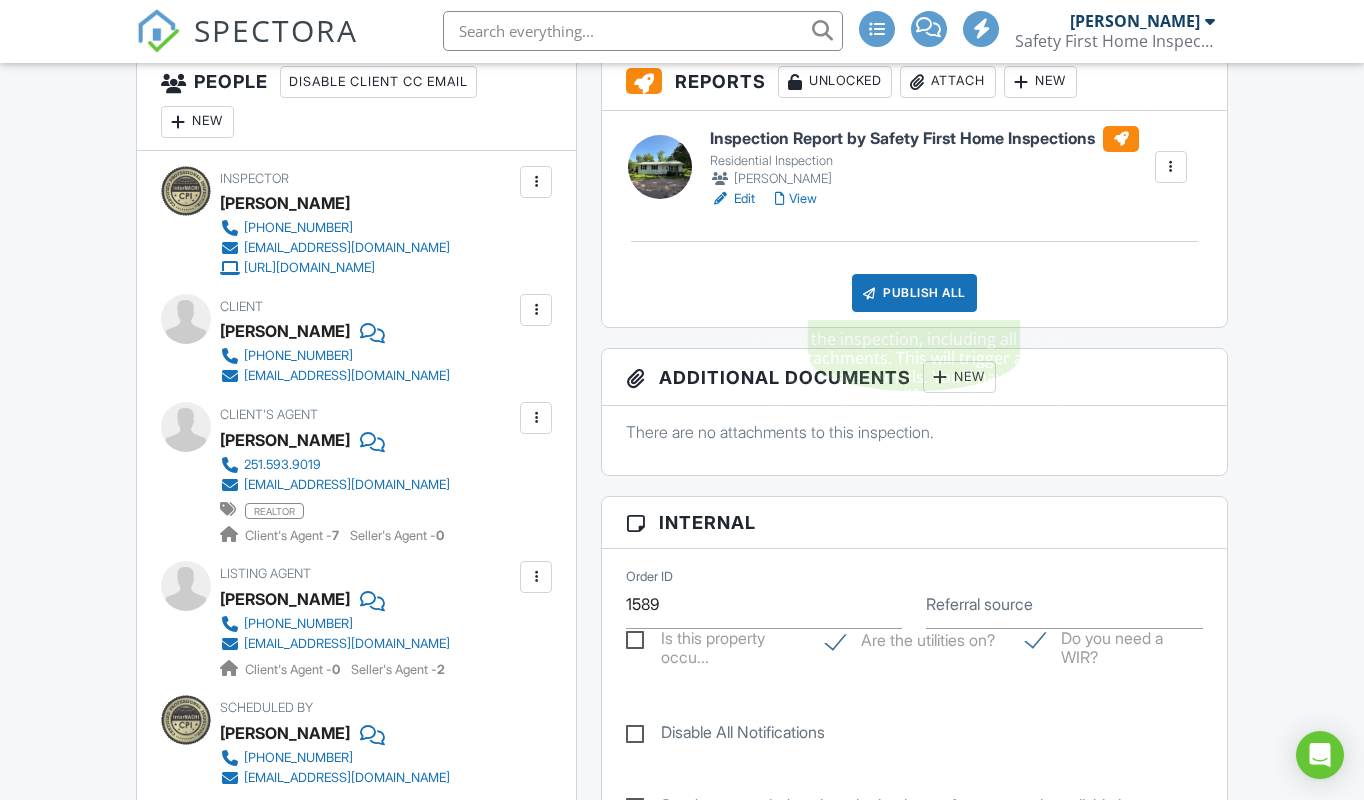 click on "Publish All" at bounding box center (914, 294) 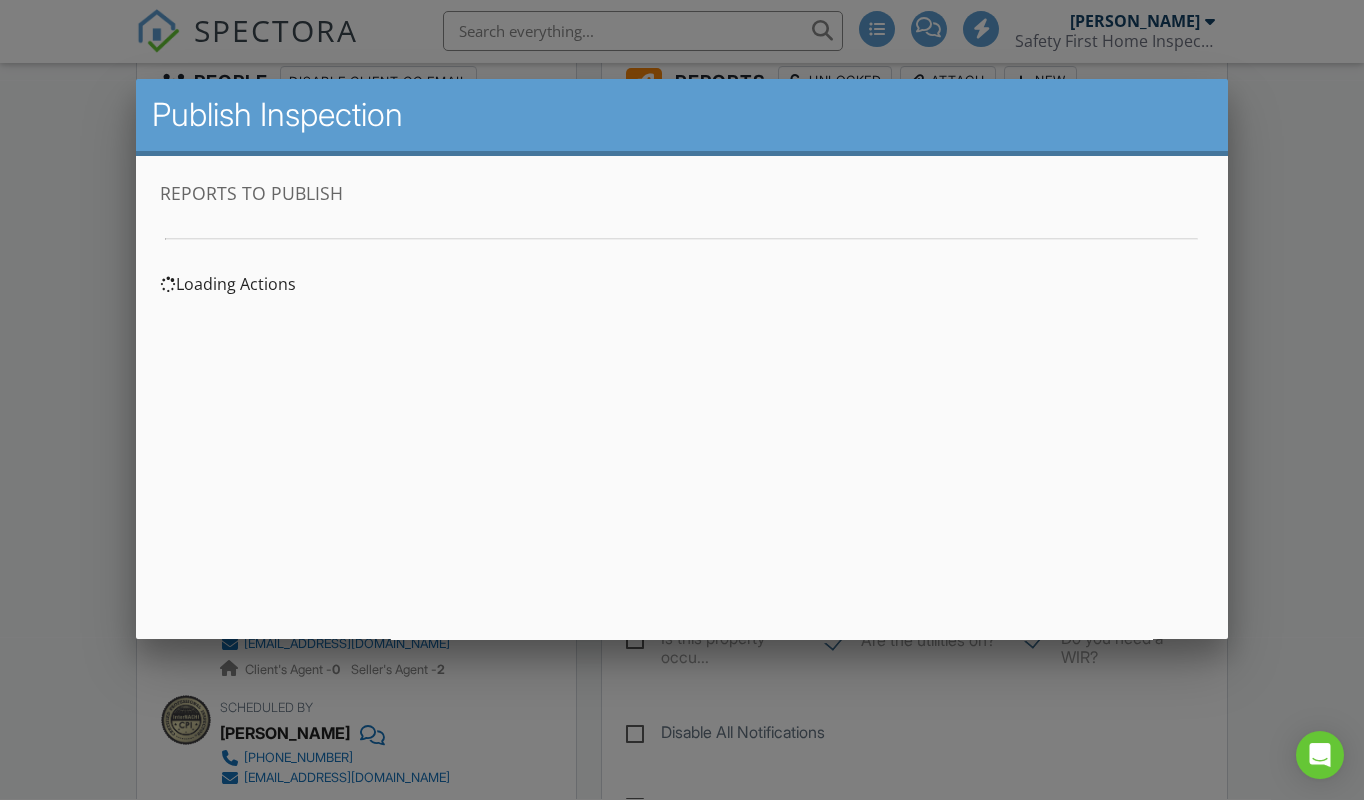 scroll, scrollTop: 0, scrollLeft: 0, axis: both 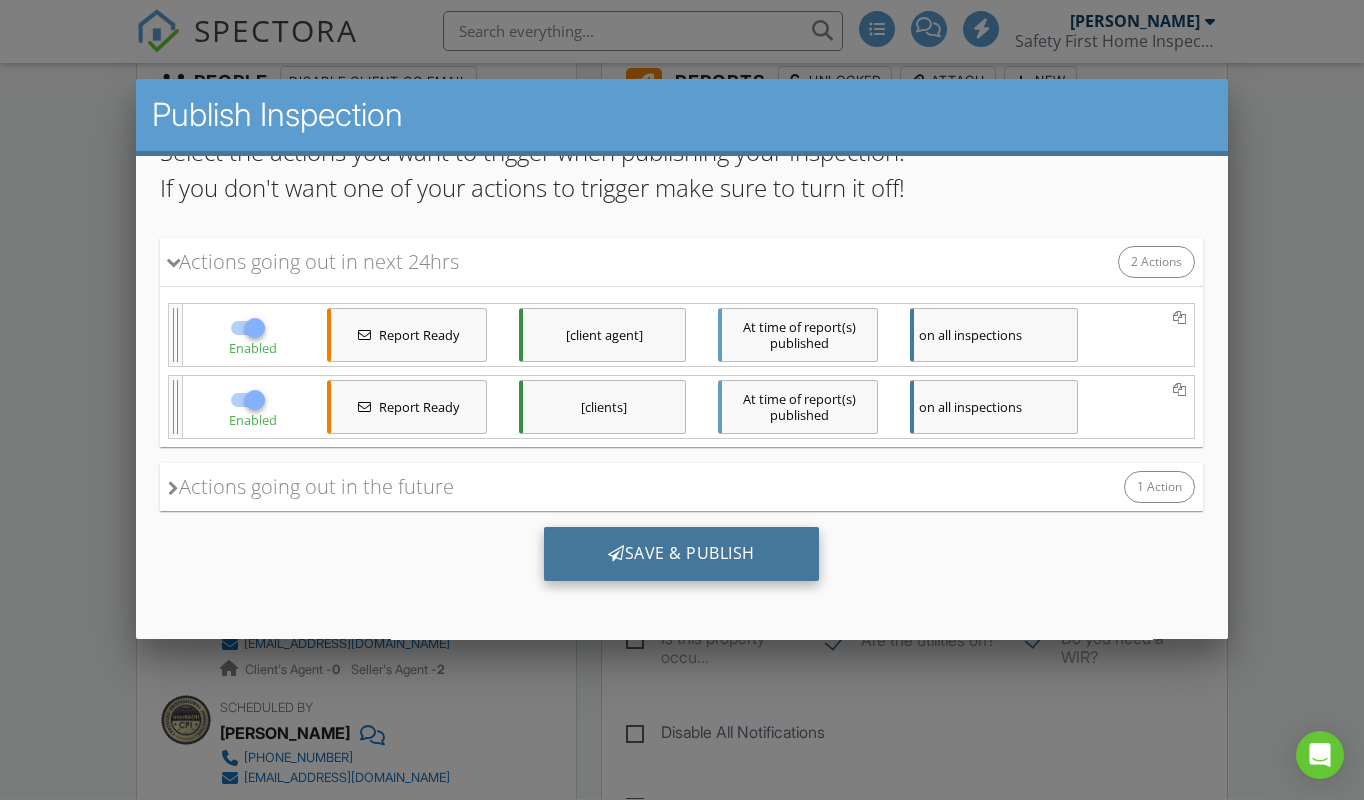 click on "Save & Publish" at bounding box center (681, 554) 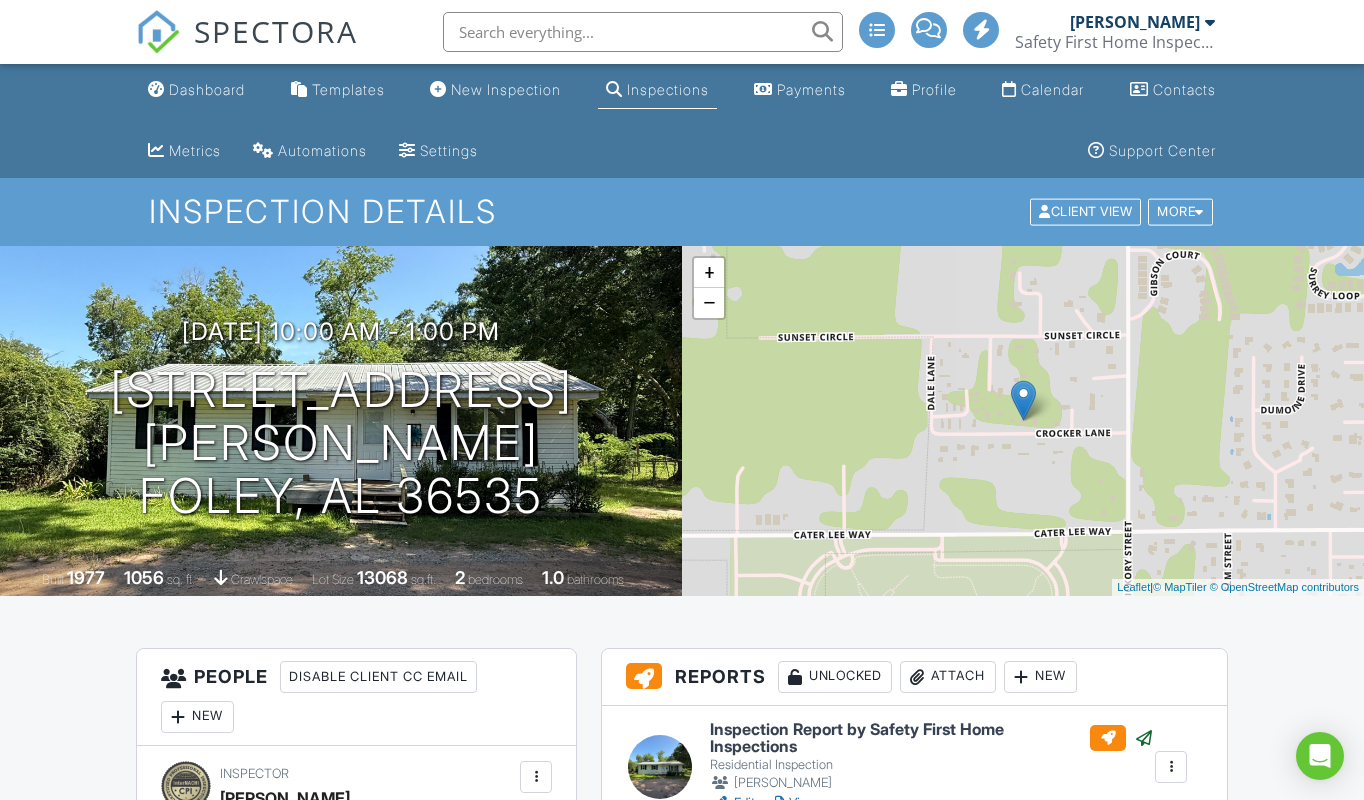 scroll, scrollTop: 0, scrollLeft: 0, axis: both 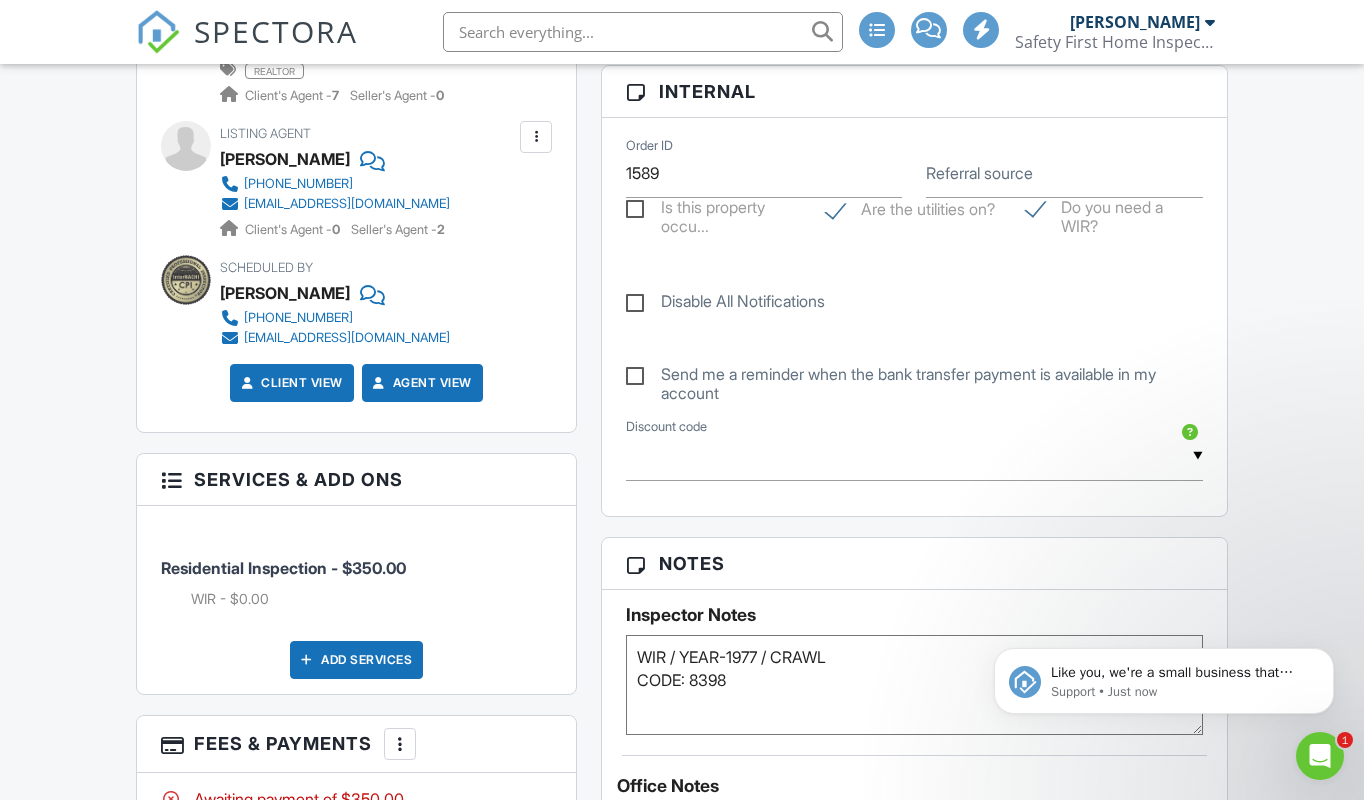 click 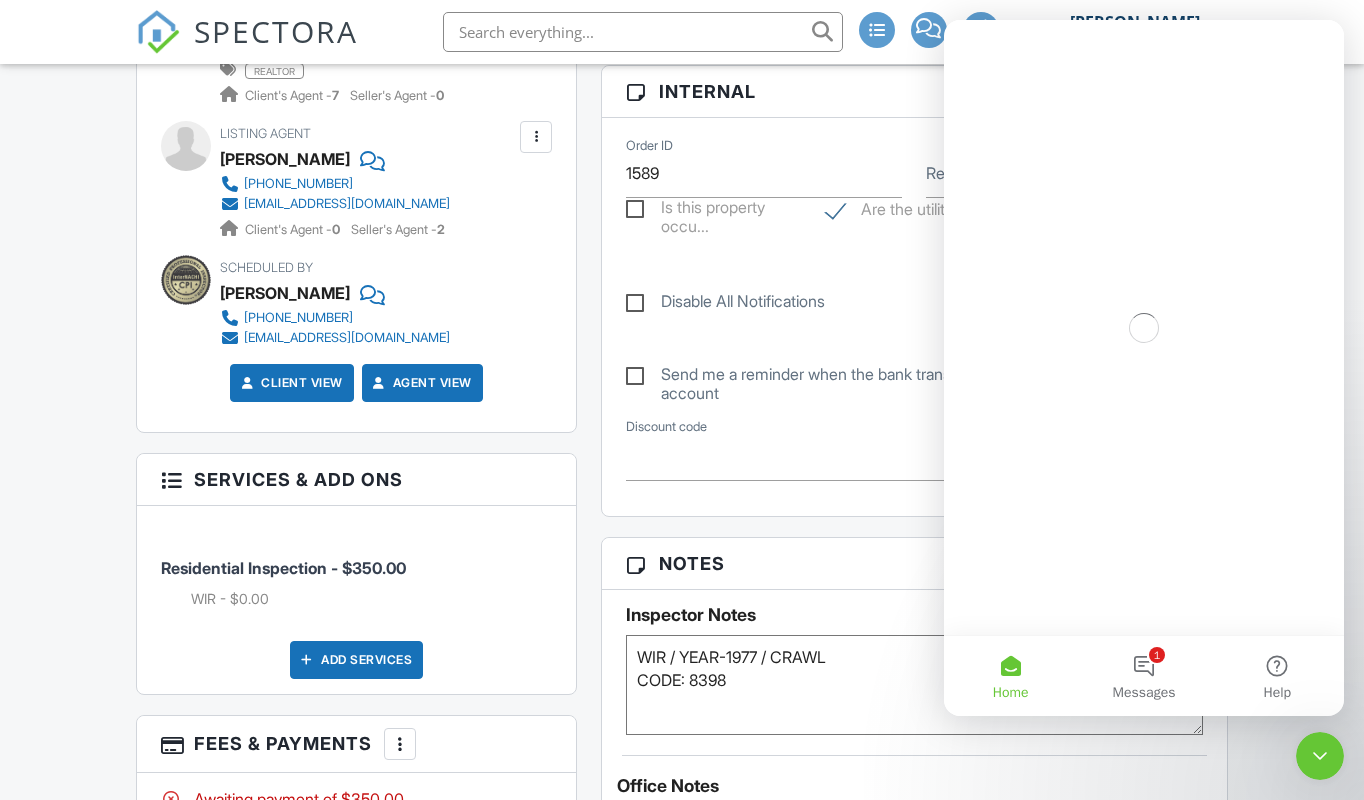 scroll, scrollTop: 0, scrollLeft: 0, axis: both 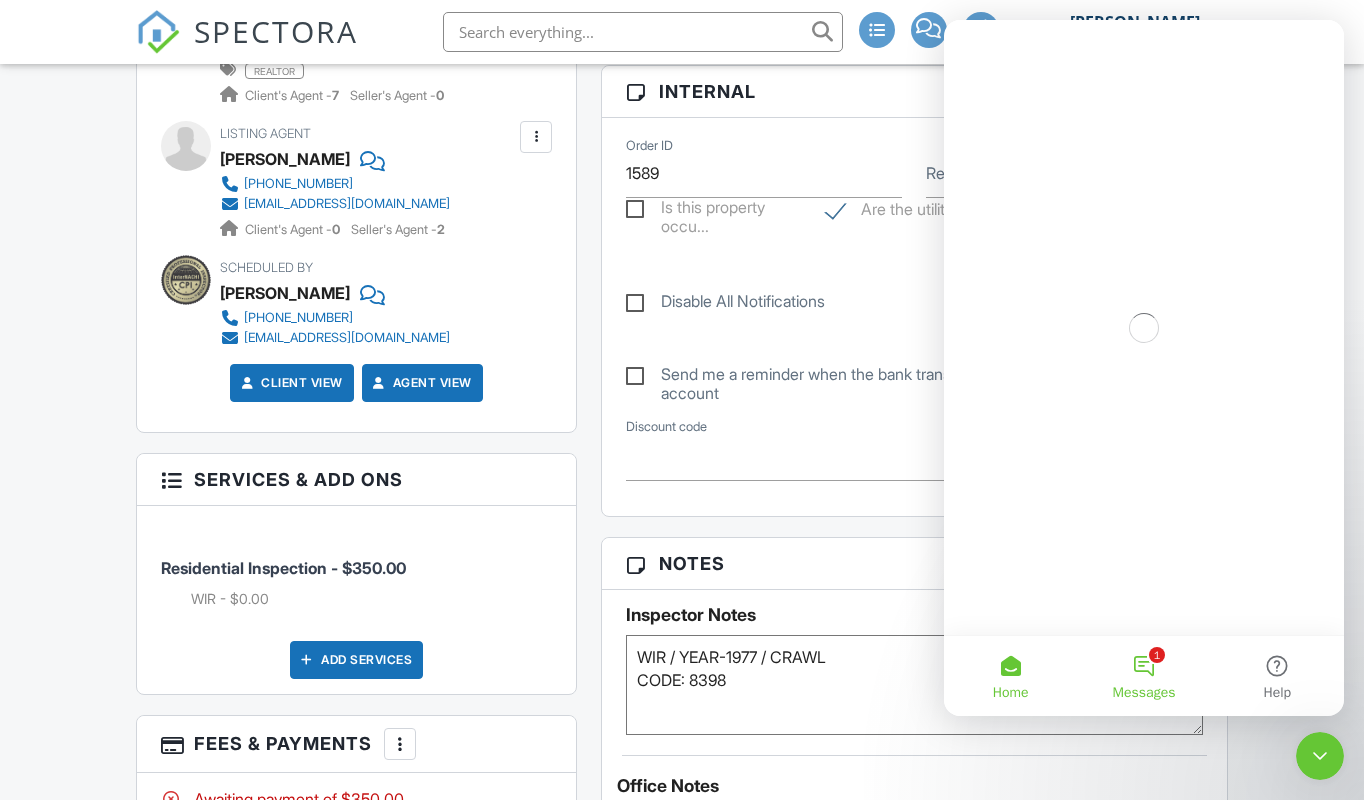 click on "1 Messages" at bounding box center (1143, 676) 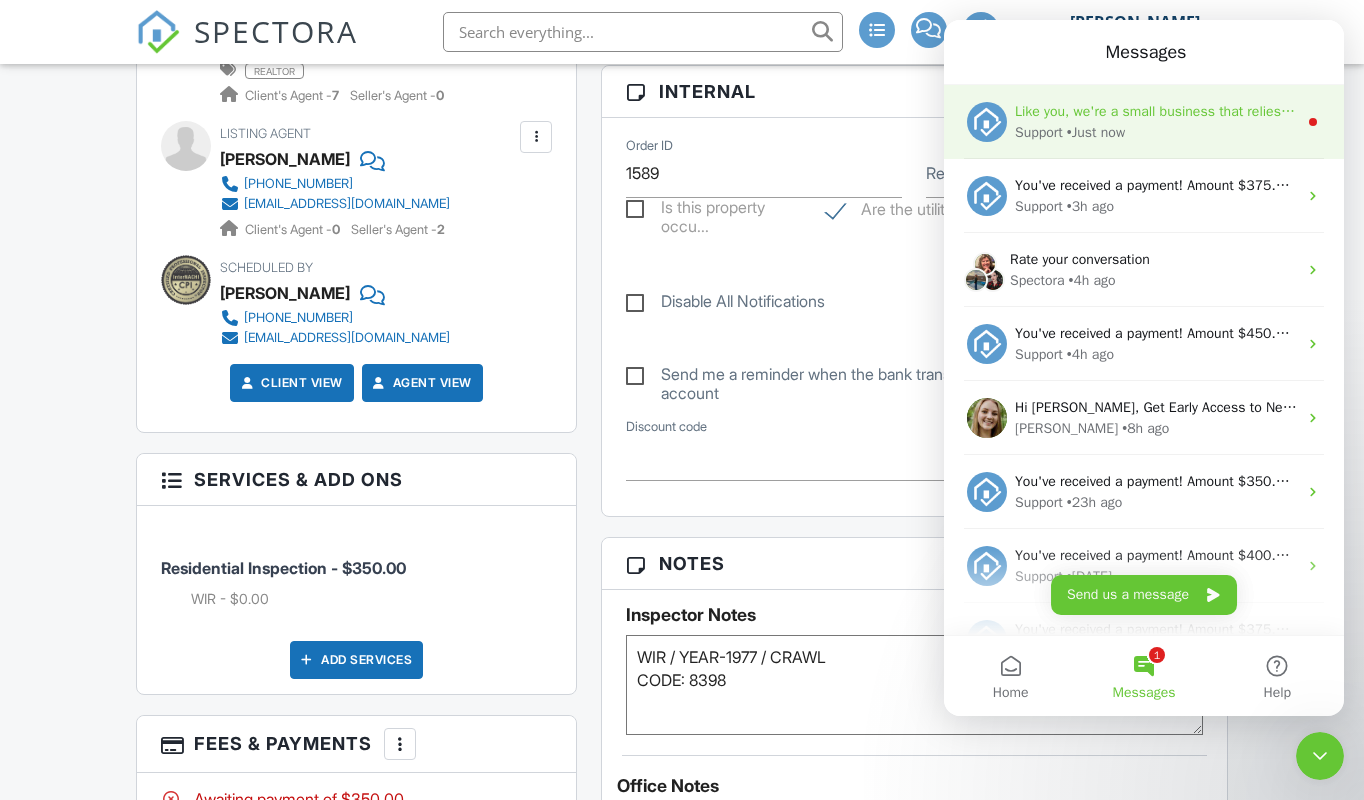 click on "Like you, we're a small business that relies on reviews to grow.  If you have a few minutes, we'd love it if you can leave us a review on Capterra:      If not, no problem - we'll ask you again later." at bounding box center [1593, 111] 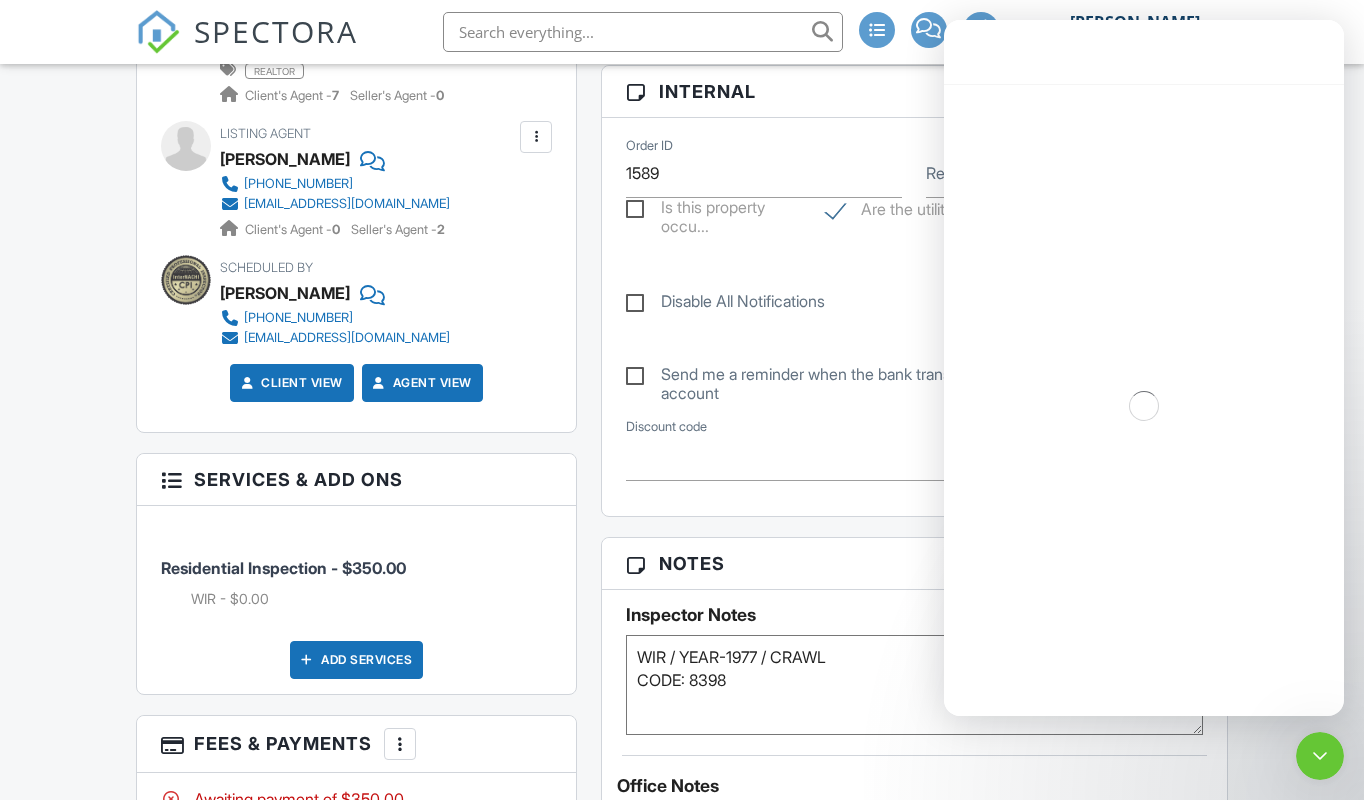 scroll, scrollTop: 878, scrollLeft: 0, axis: vertical 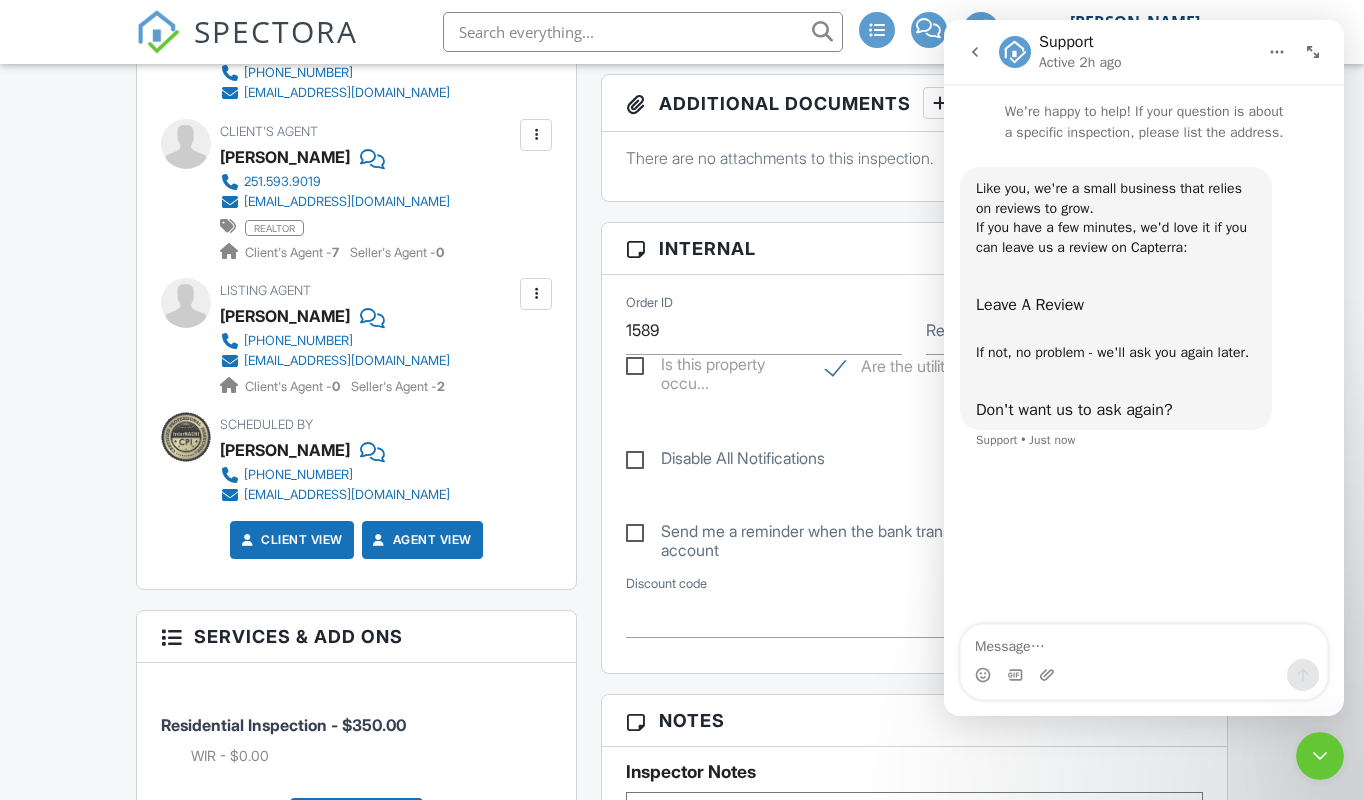 click 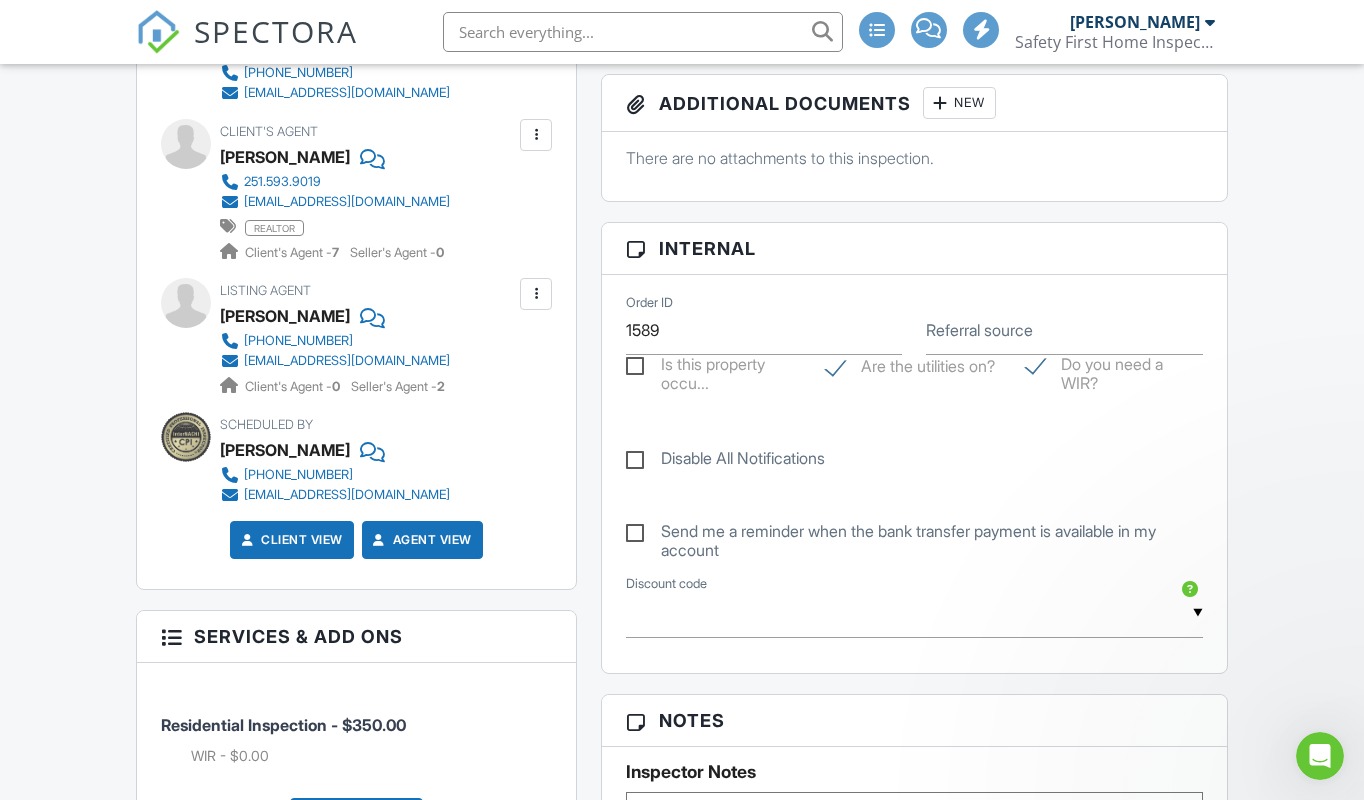 scroll, scrollTop: 750, scrollLeft: 0, axis: vertical 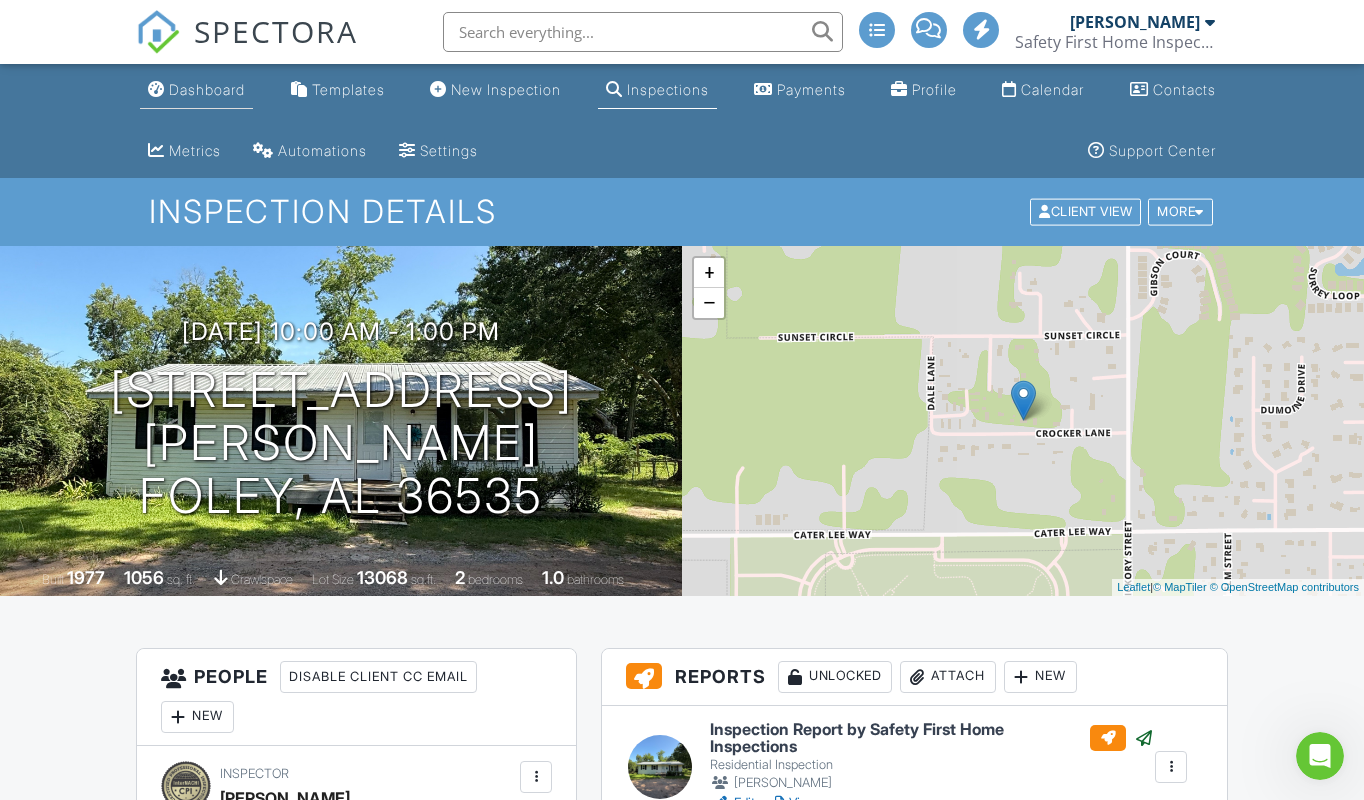 click on "Dashboard" at bounding box center [207, 89] 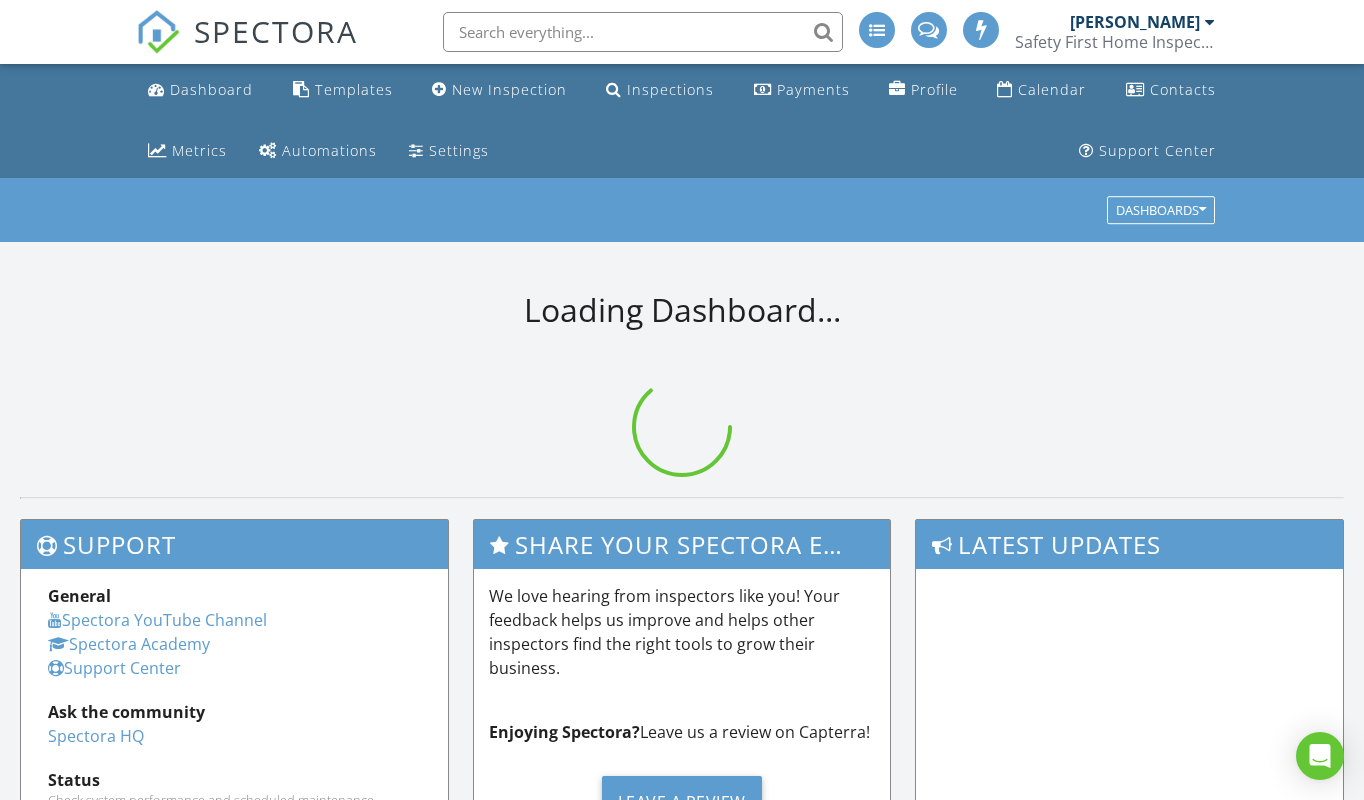 scroll, scrollTop: 0, scrollLeft: 0, axis: both 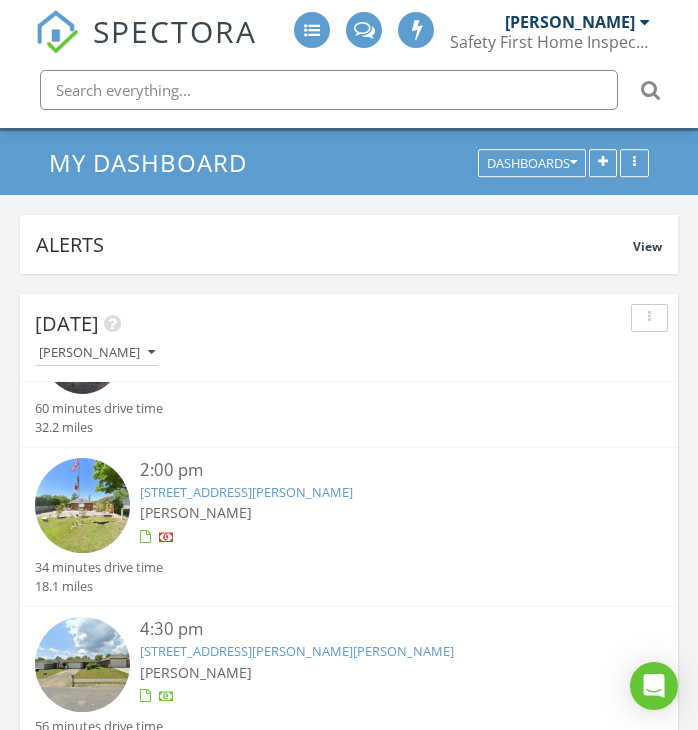 click on "5772 Jade Moon Cir, Milton, FL 32583" at bounding box center [297, 651] 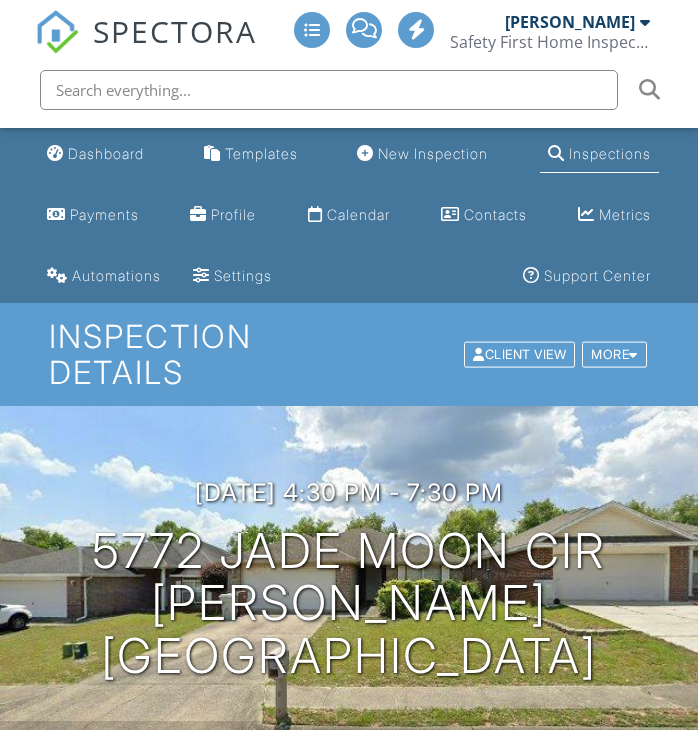 scroll, scrollTop: 0, scrollLeft: 0, axis: both 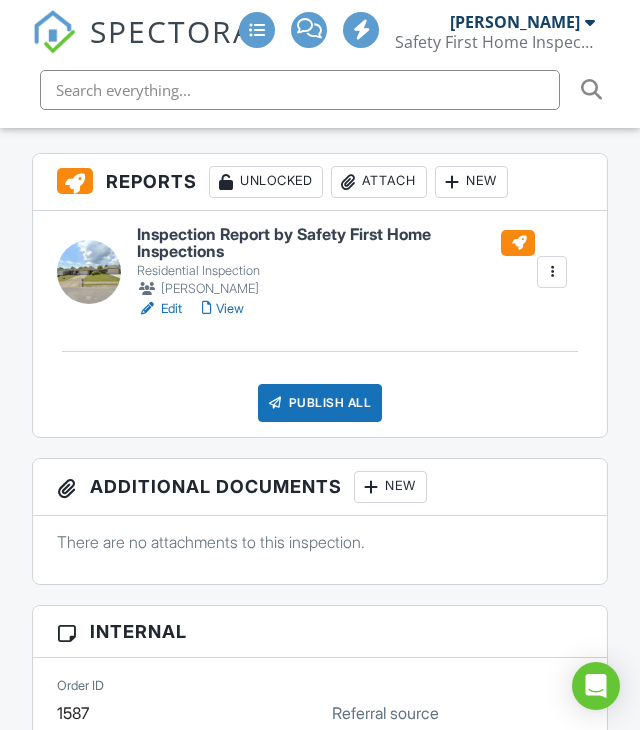 click on "Edit" at bounding box center [159, 309] 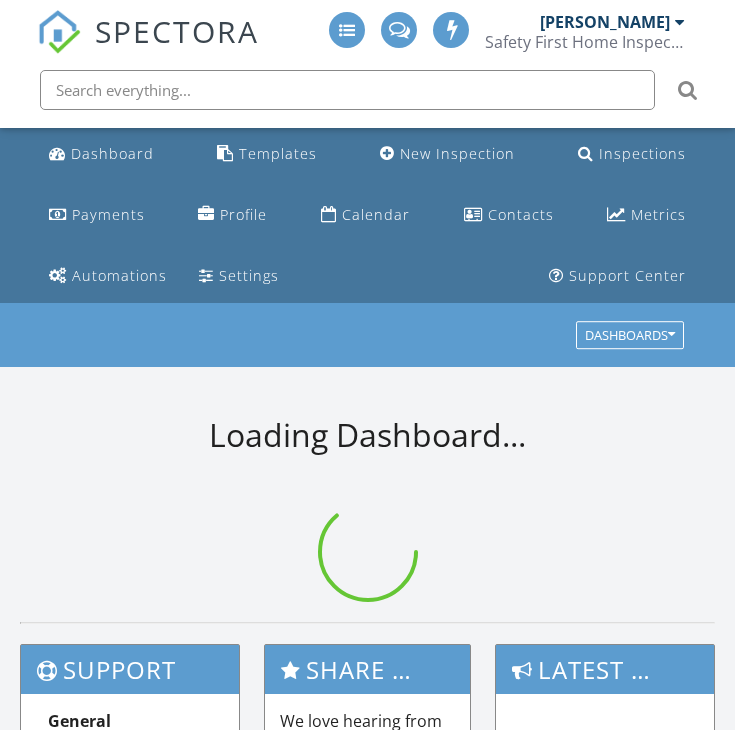 scroll, scrollTop: 0, scrollLeft: 0, axis: both 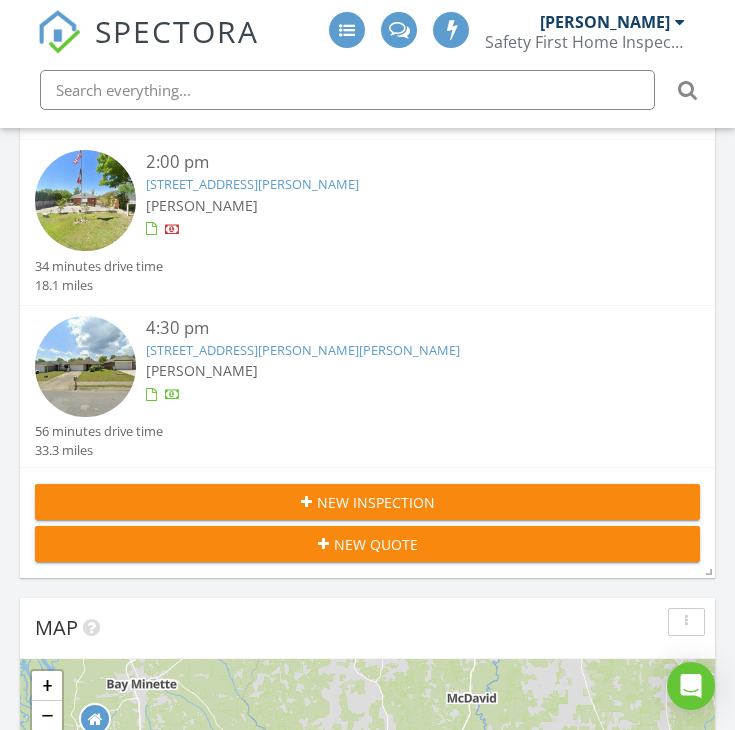 click on "5772 Jade Moon Cir, Milton, FL 32583" at bounding box center [303, 350] 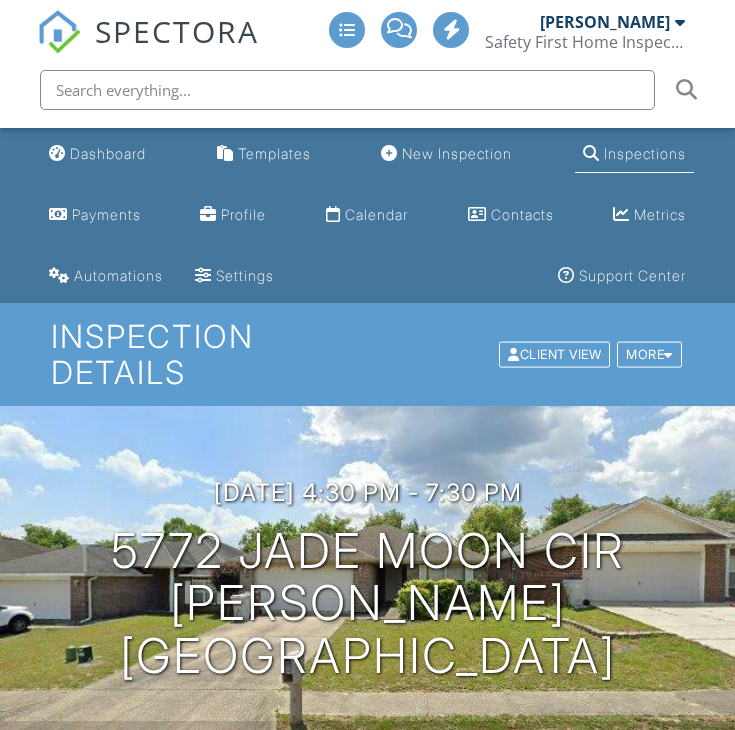 scroll, scrollTop: 177, scrollLeft: 0, axis: vertical 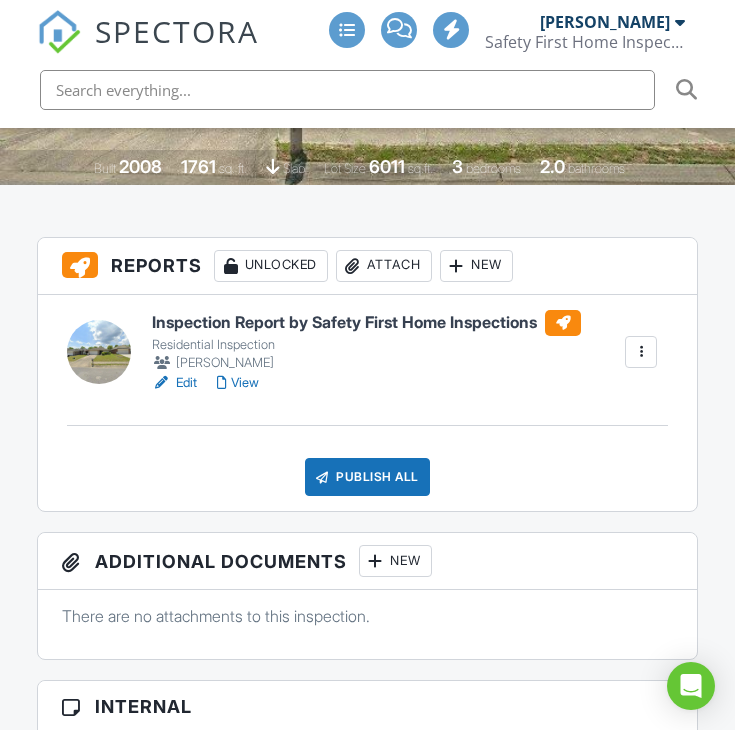 click on "Edit" at bounding box center (174, 383) 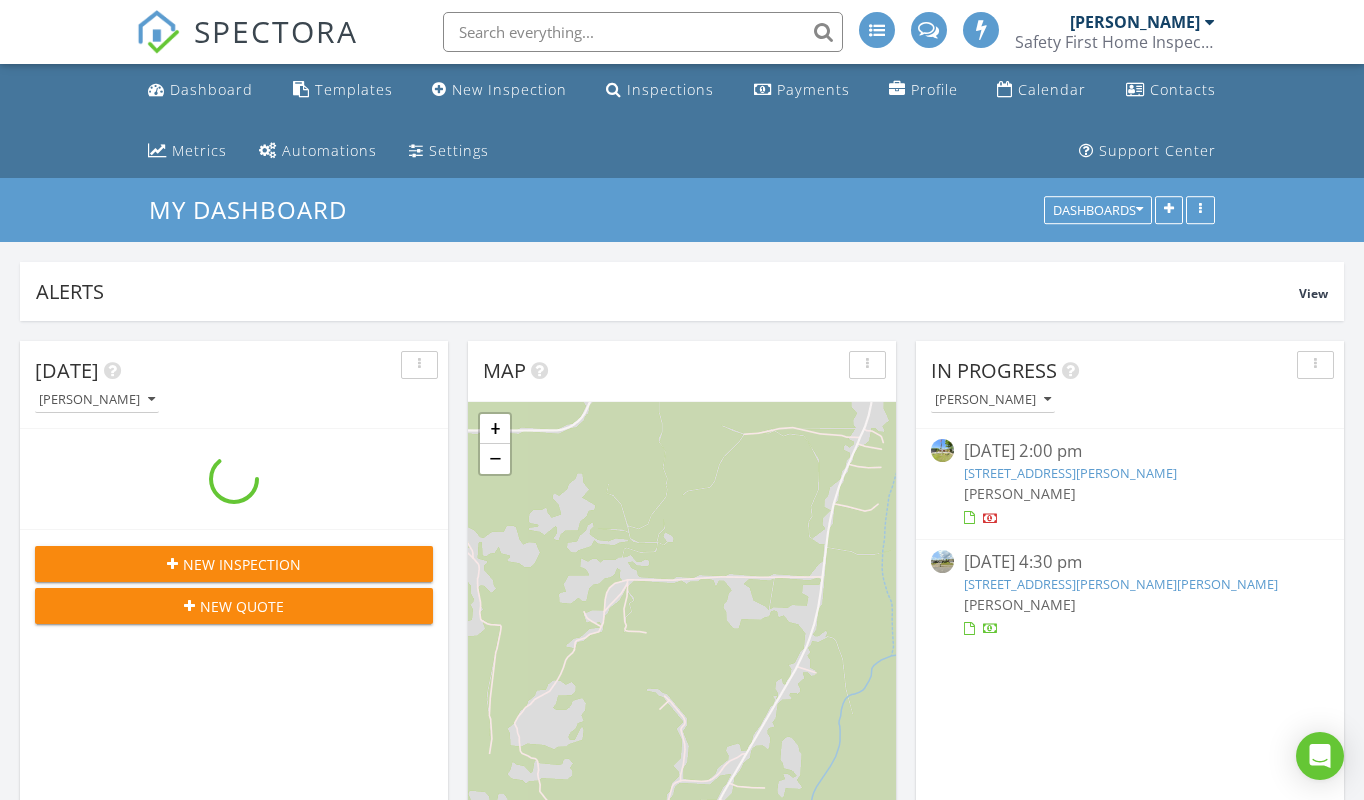 scroll, scrollTop: 0, scrollLeft: 0, axis: both 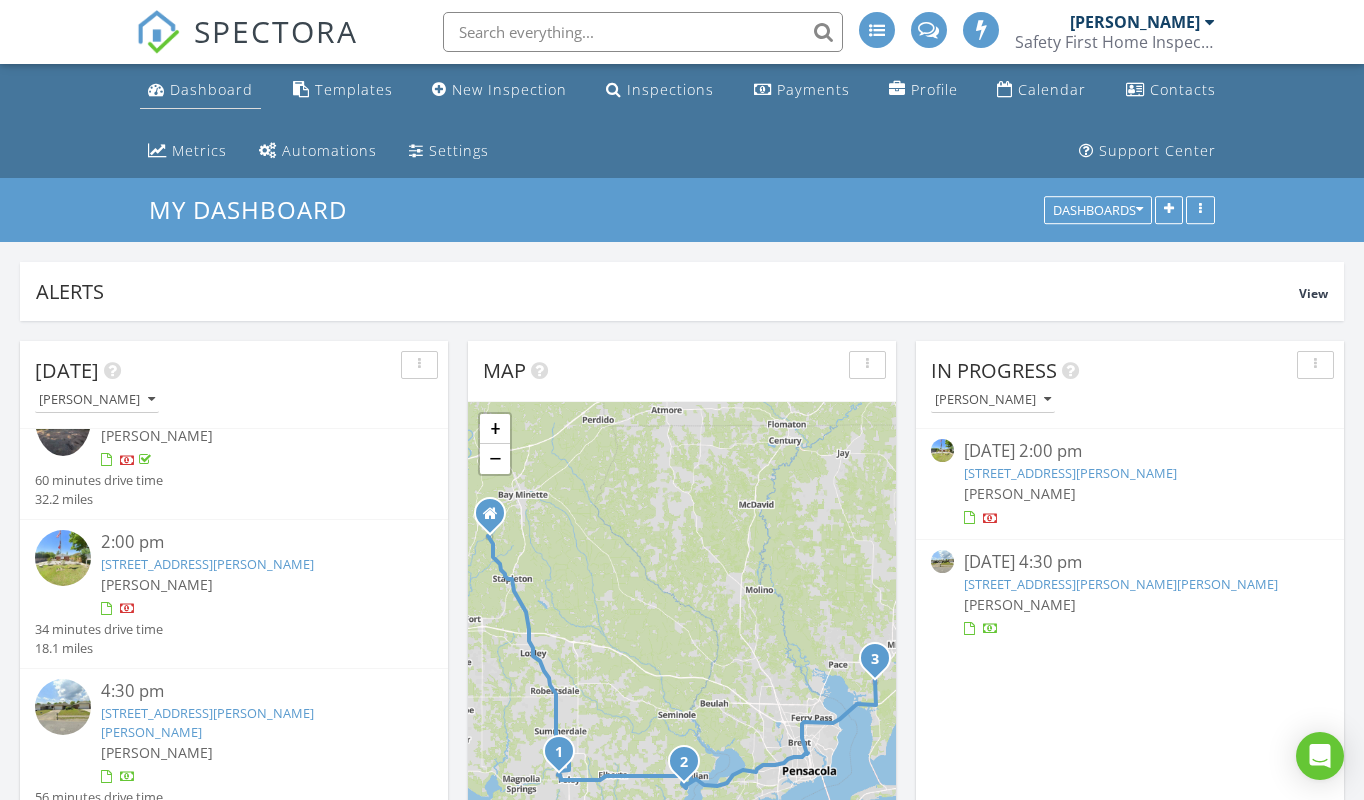 click on "Dashboard" at bounding box center (211, 89) 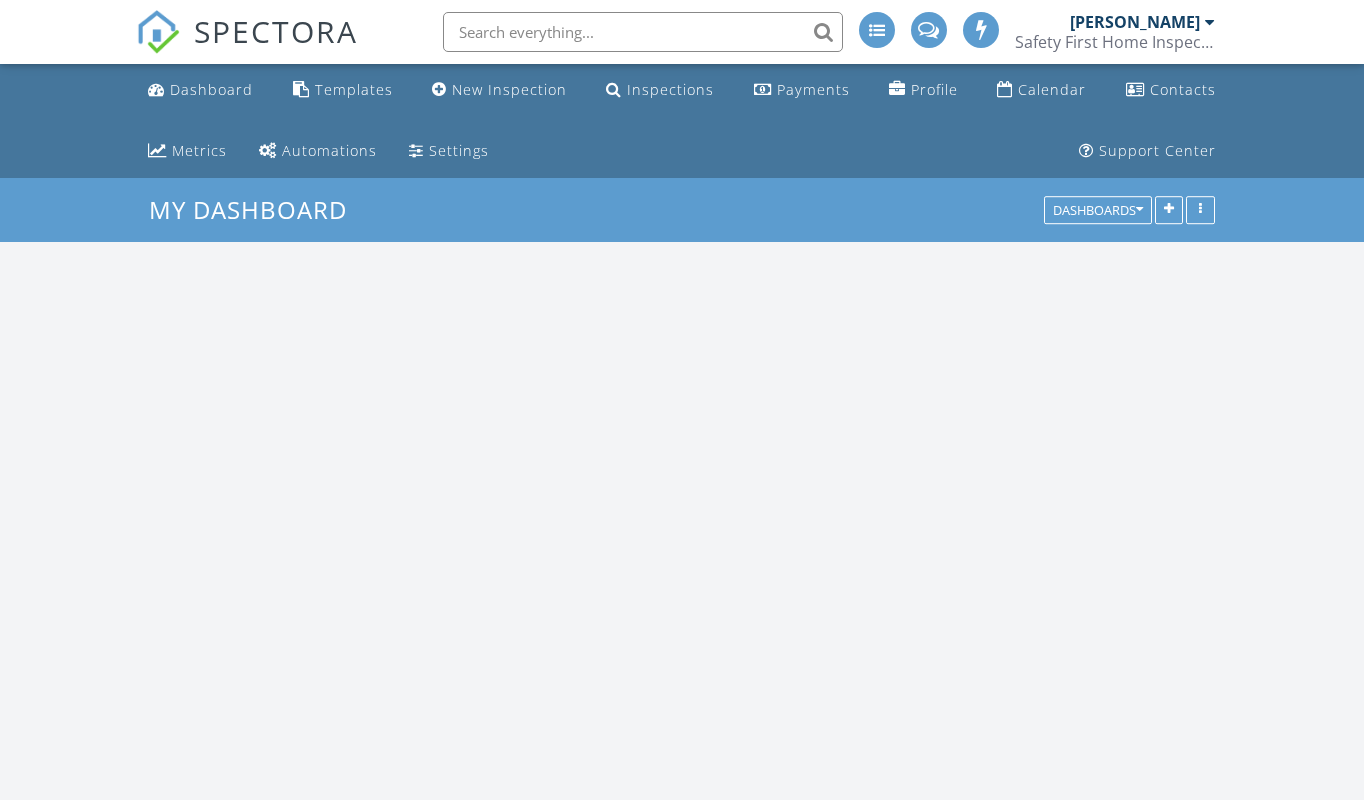 scroll, scrollTop: 0, scrollLeft: 0, axis: both 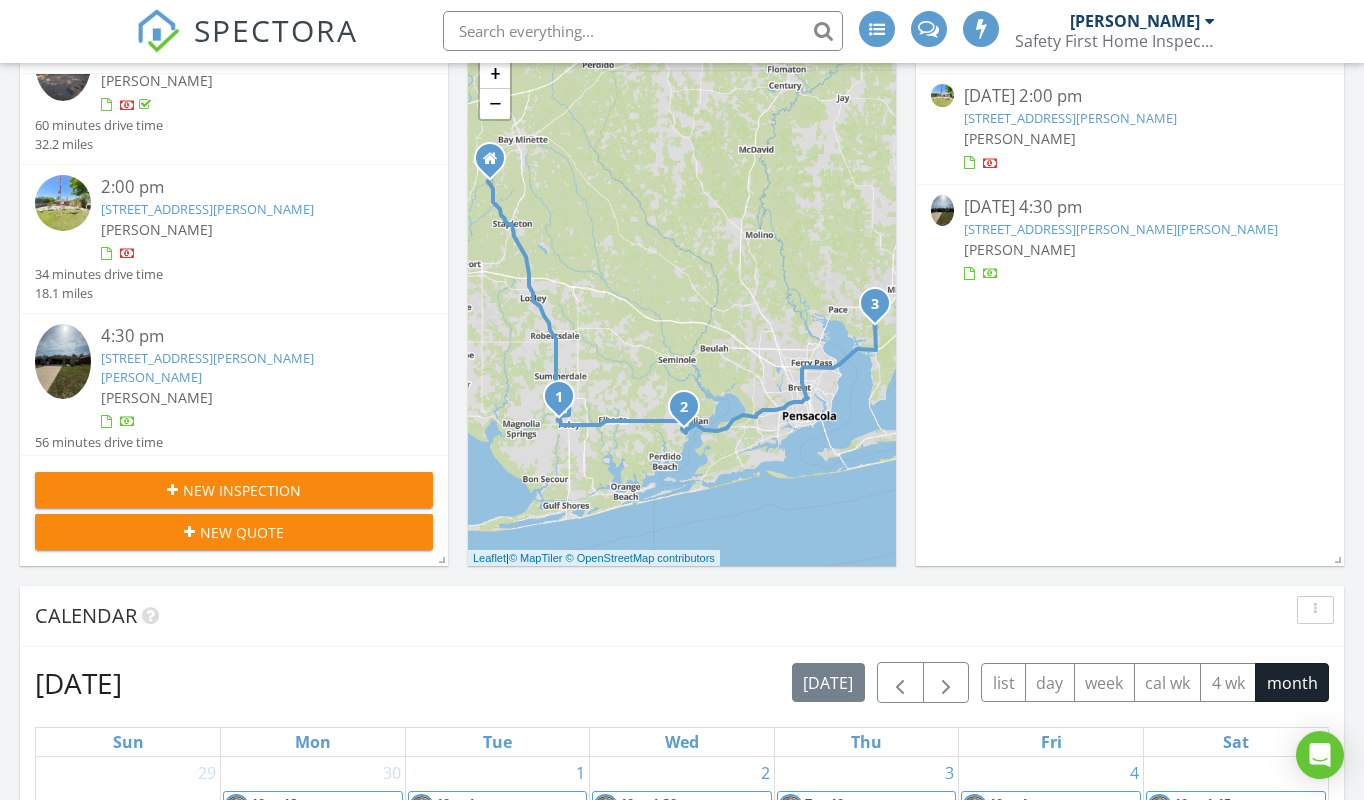 click on "5772 Jade Moon Cir, Milton, FL 32583" at bounding box center (207, 368) 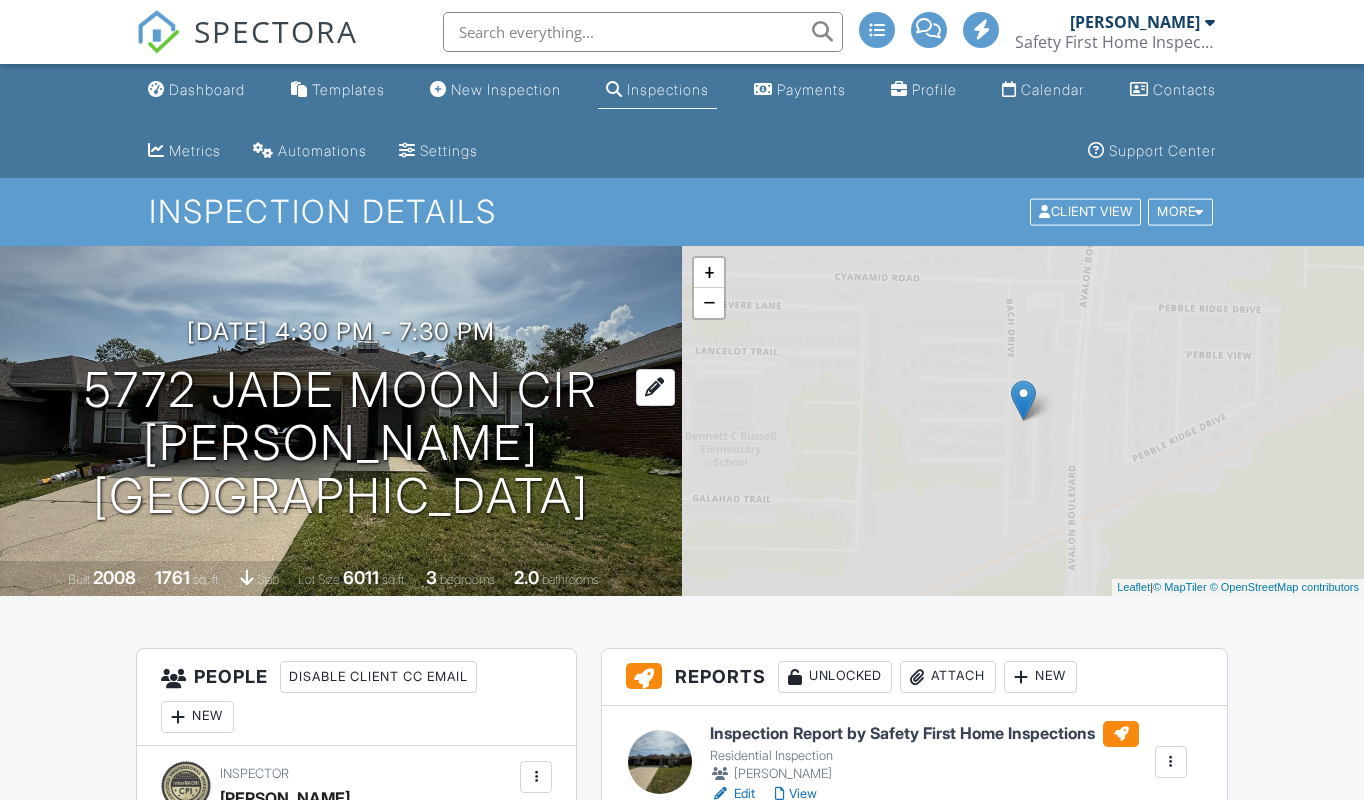 scroll, scrollTop: 0, scrollLeft: 0, axis: both 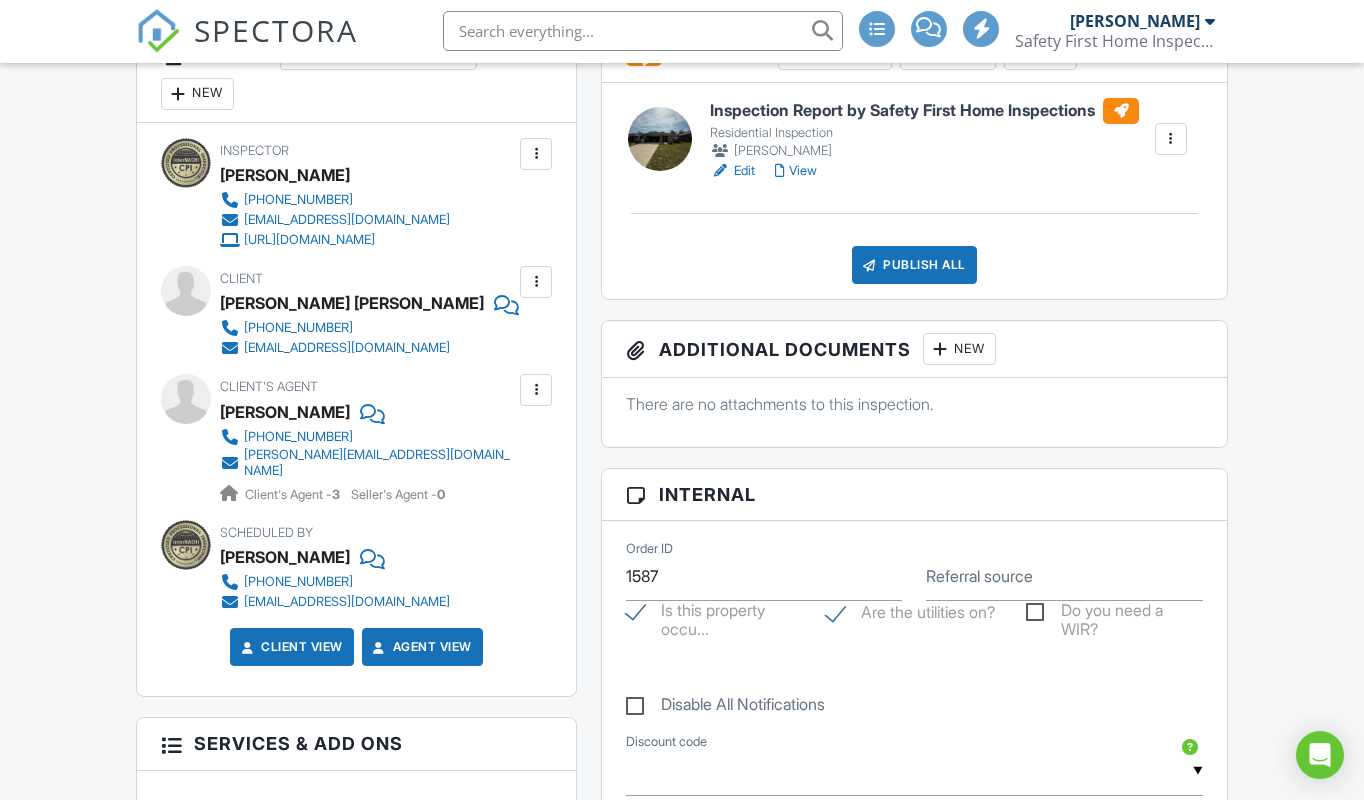 click on "Edit" at bounding box center [732, 172] 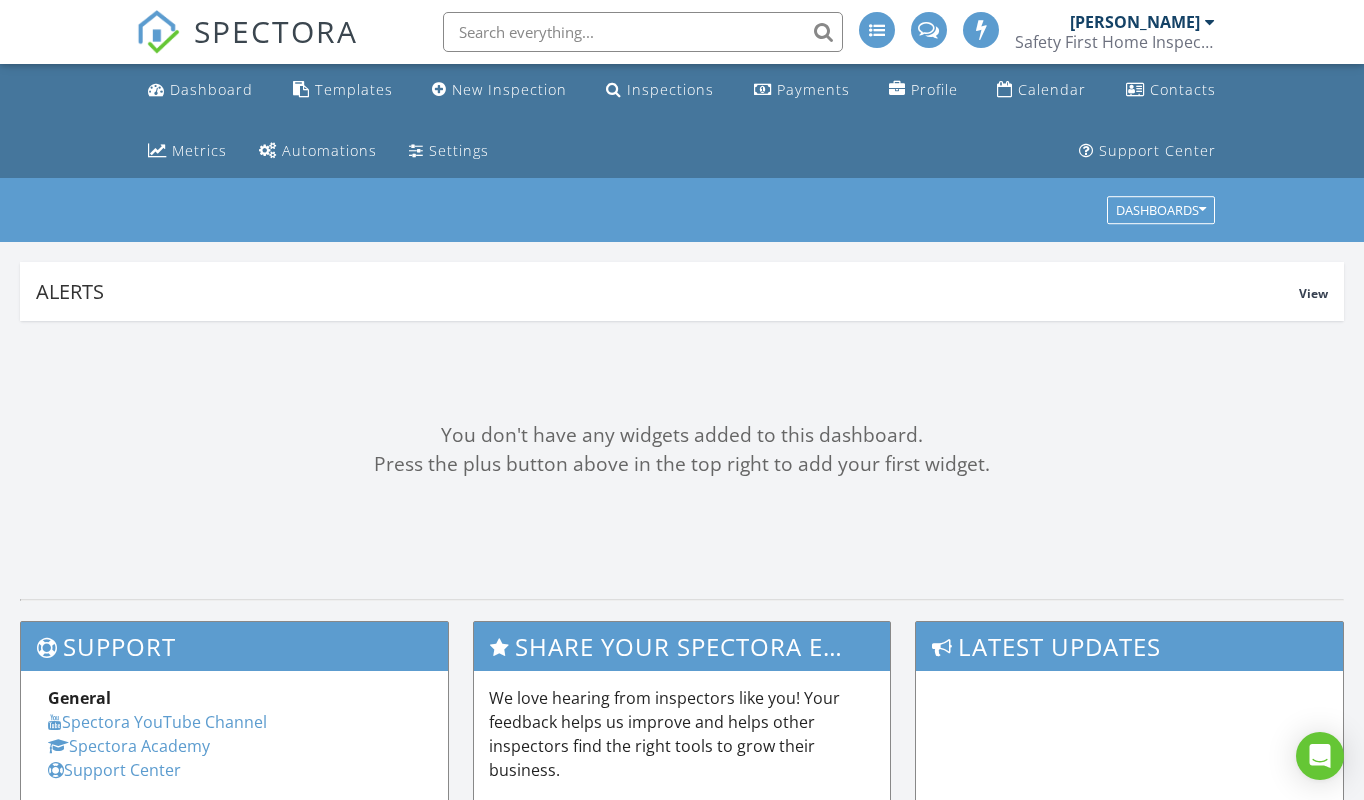 scroll, scrollTop: 0, scrollLeft: 0, axis: both 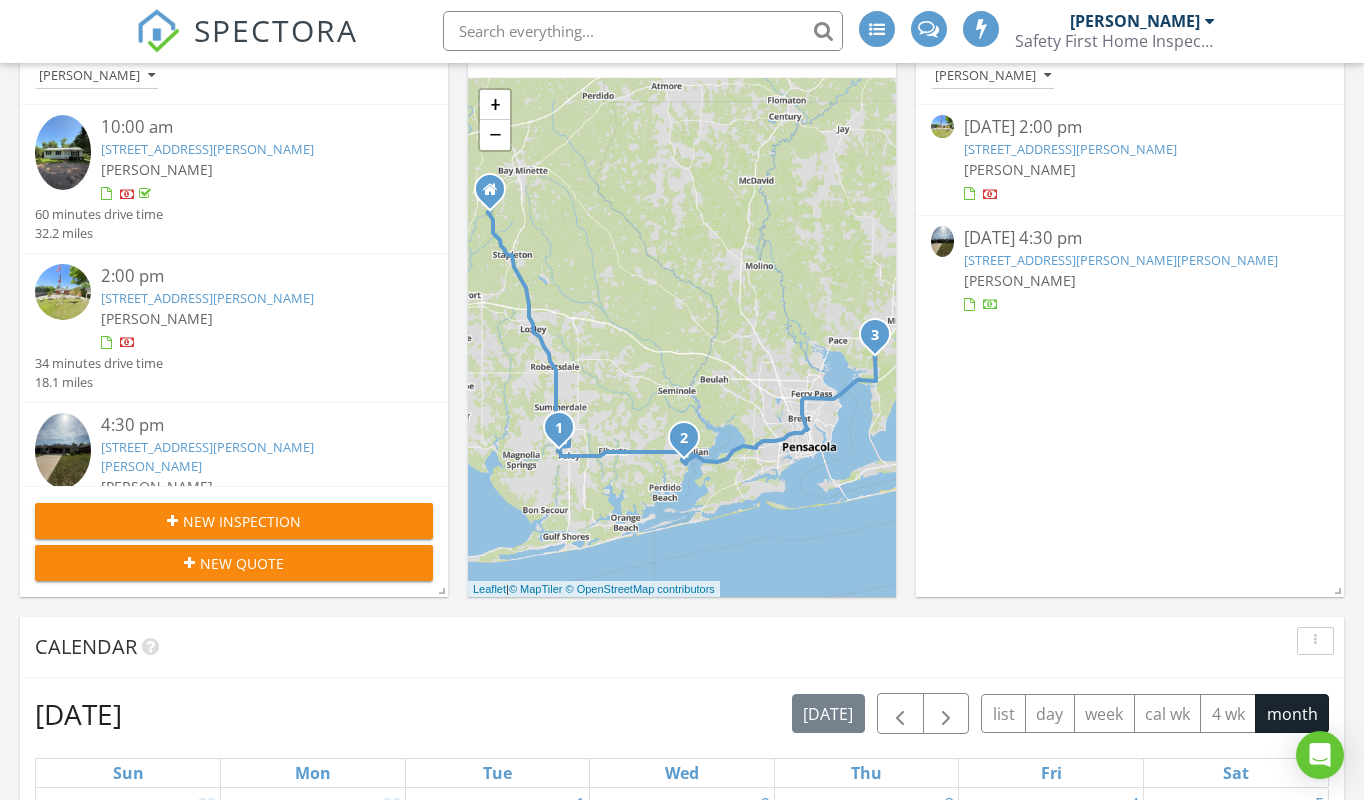 click on "[STREET_ADDRESS][PERSON_NAME][PERSON_NAME]" at bounding box center [207, 457] 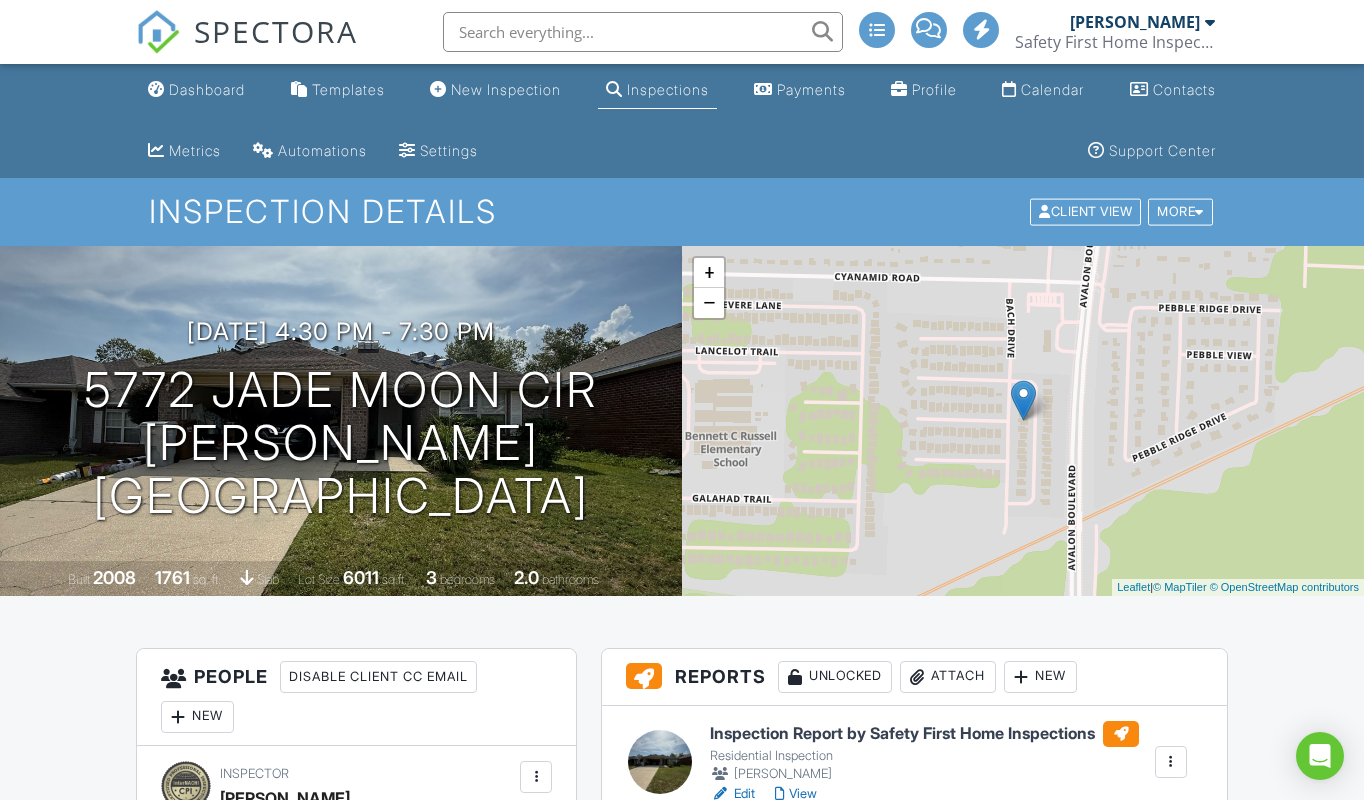 scroll, scrollTop: 236, scrollLeft: 0, axis: vertical 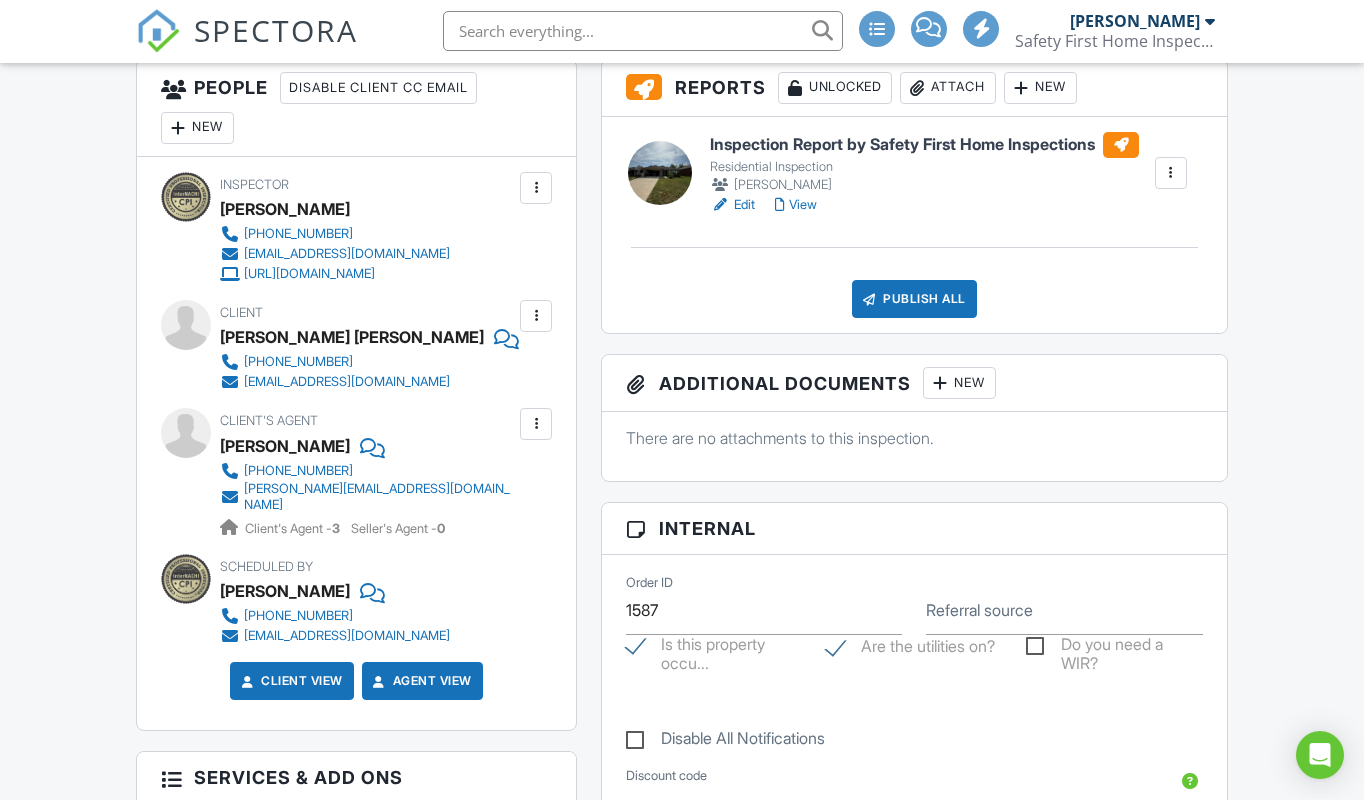 click on "View" at bounding box center (796, 206) 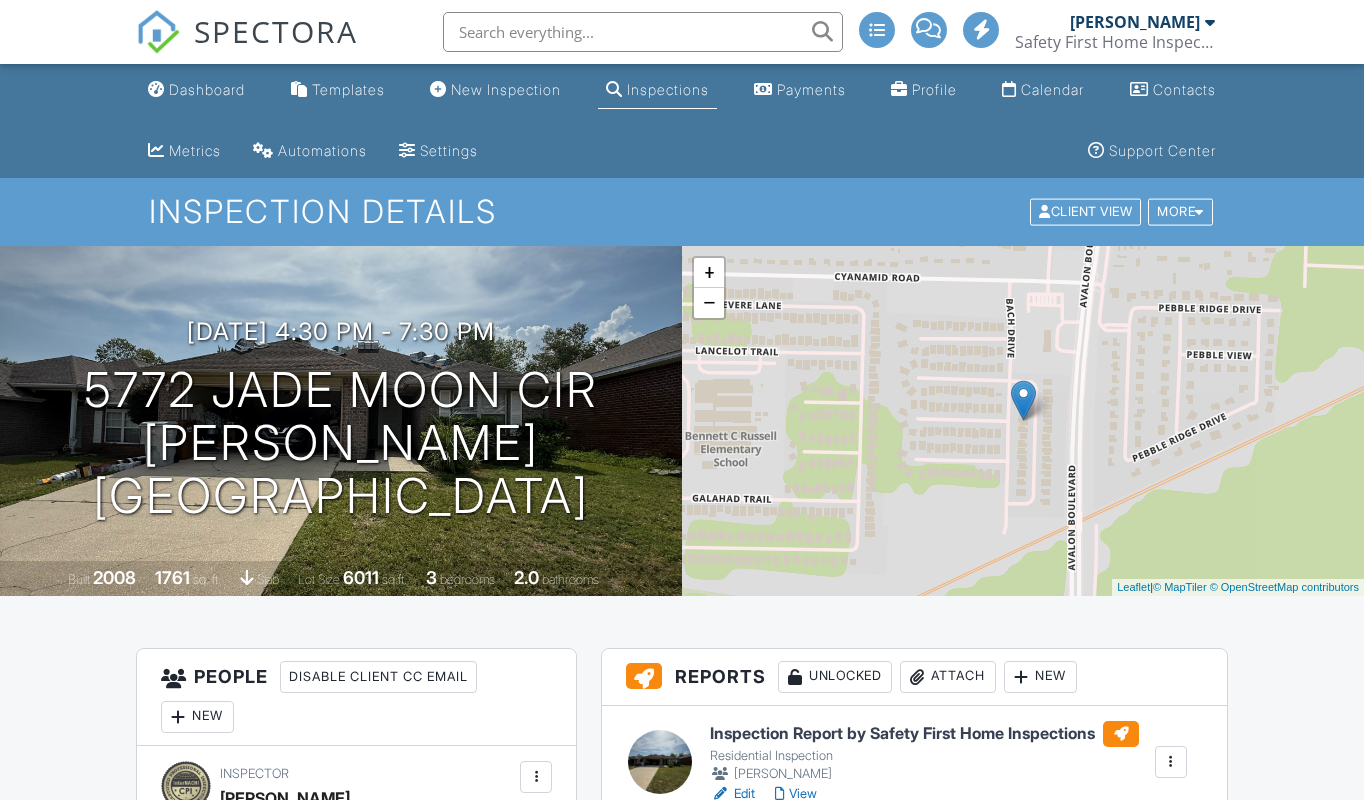 scroll, scrollTop: 0, scrollLeft: 0, axis: both 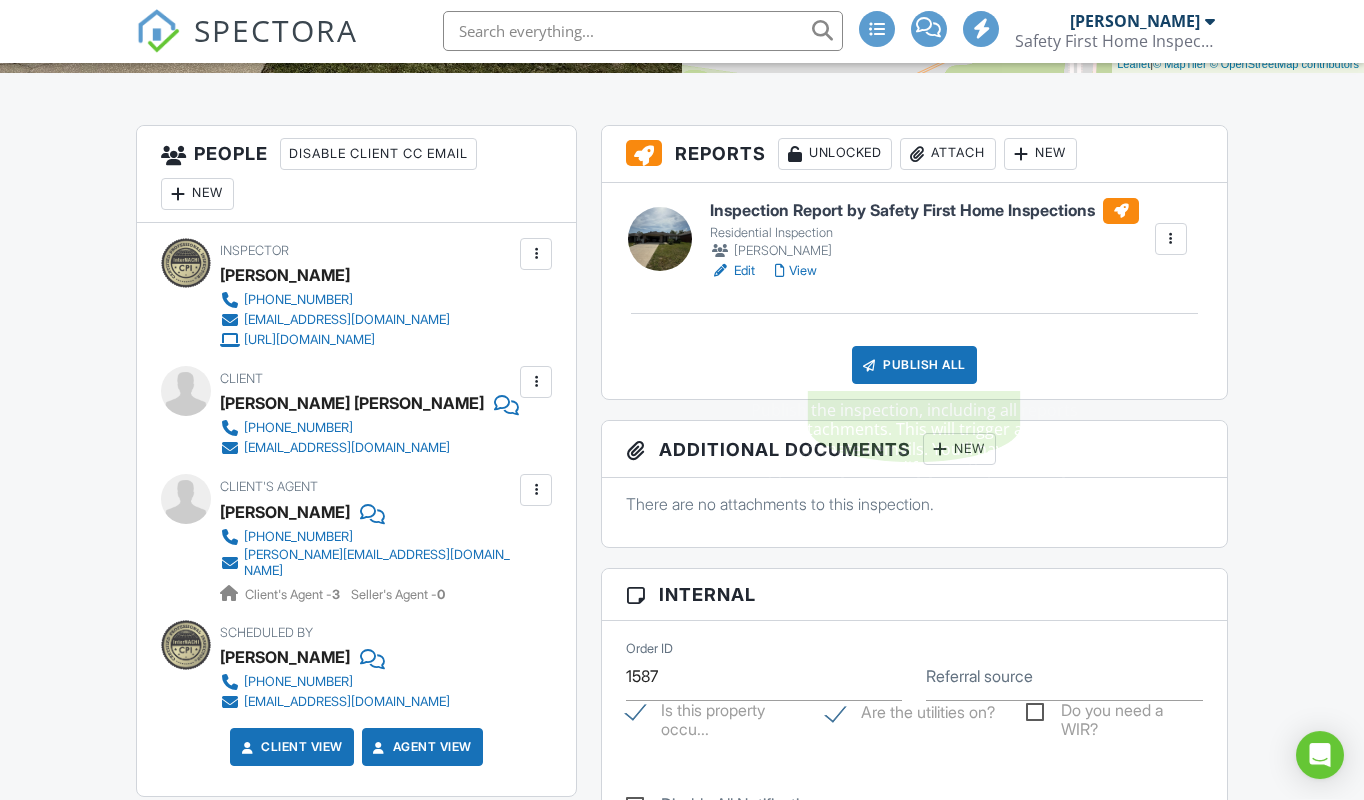 click on "Publish All" at bounding box center [914, 366] 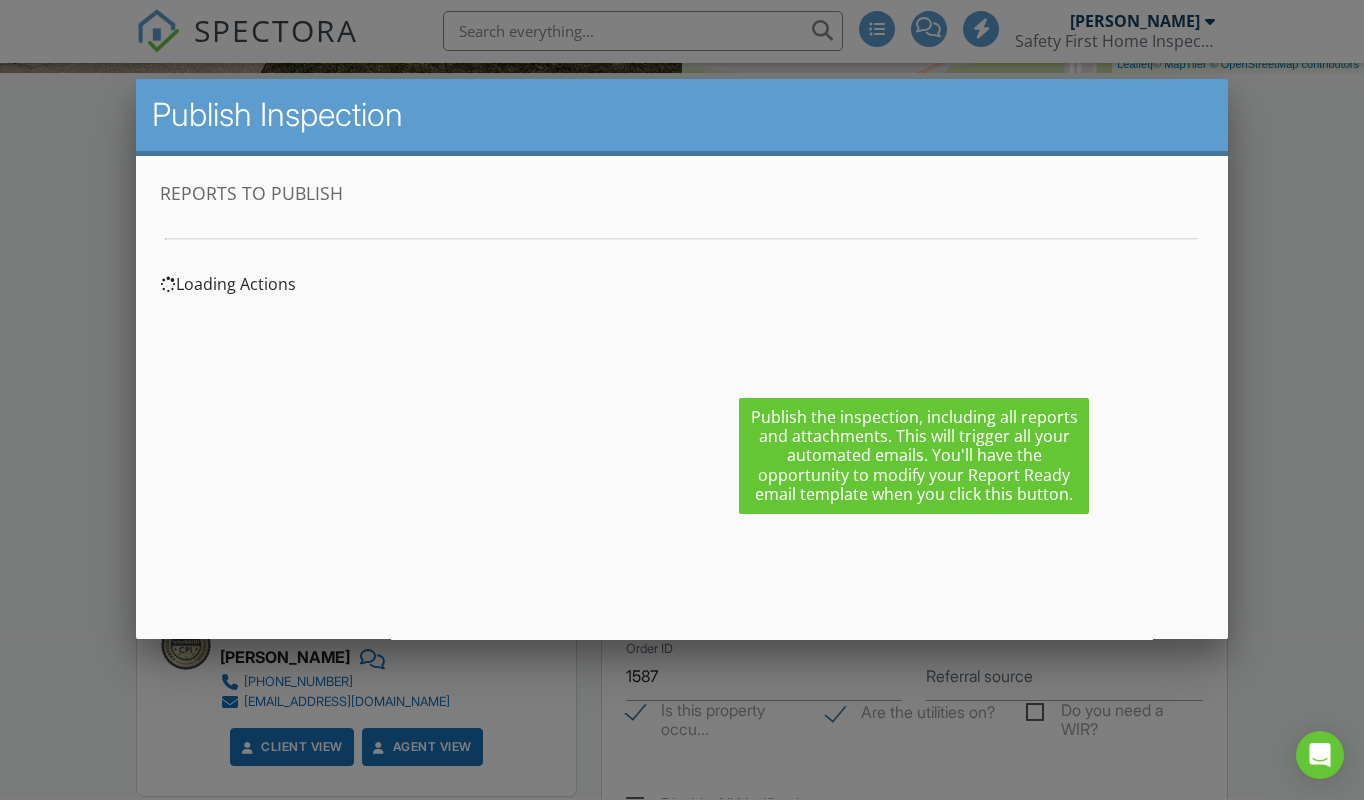 scroll, scrollTop: 0, scrollLeft: 0, axis: both 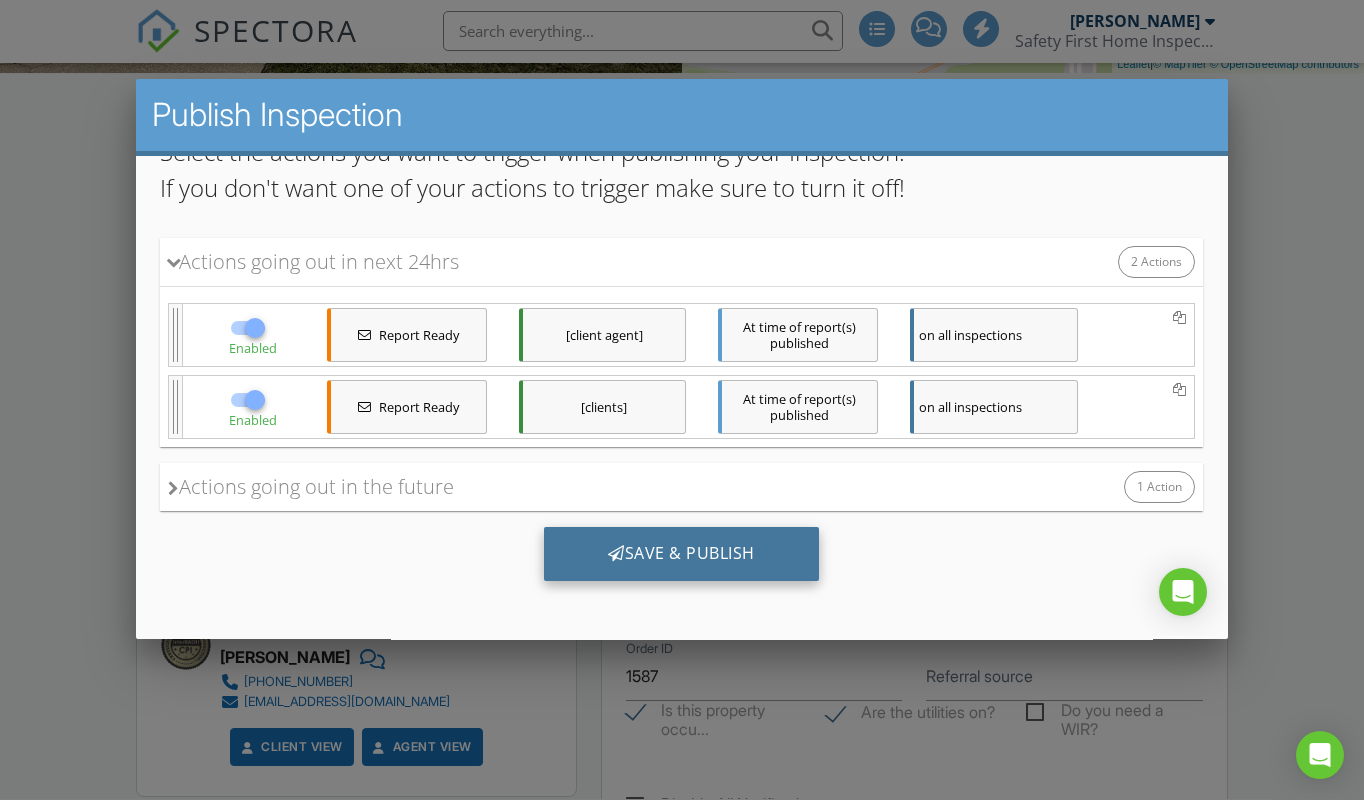 click on "Save & Publish" at bounding box center [681, 554] 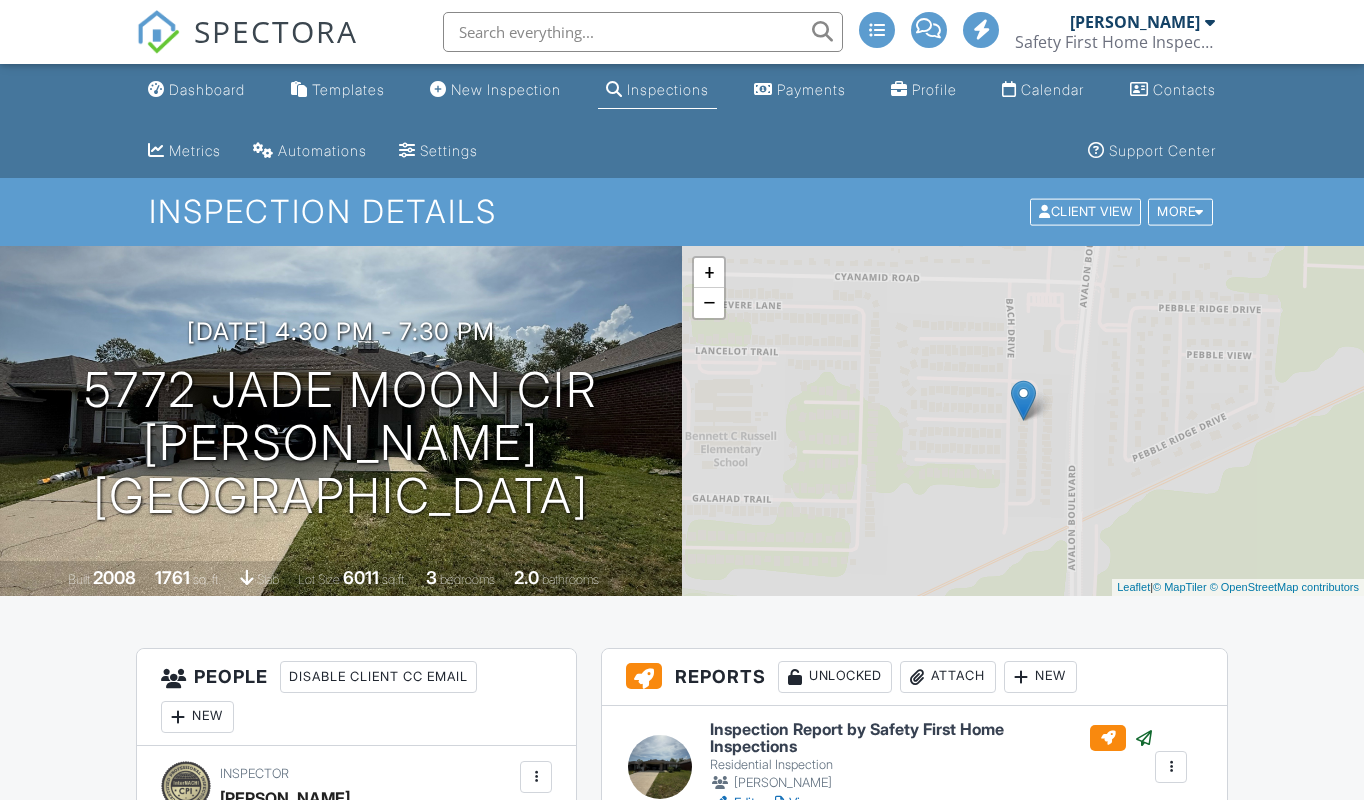 scroll, scrollTop: 0, scrollLeft: 0, axis: both 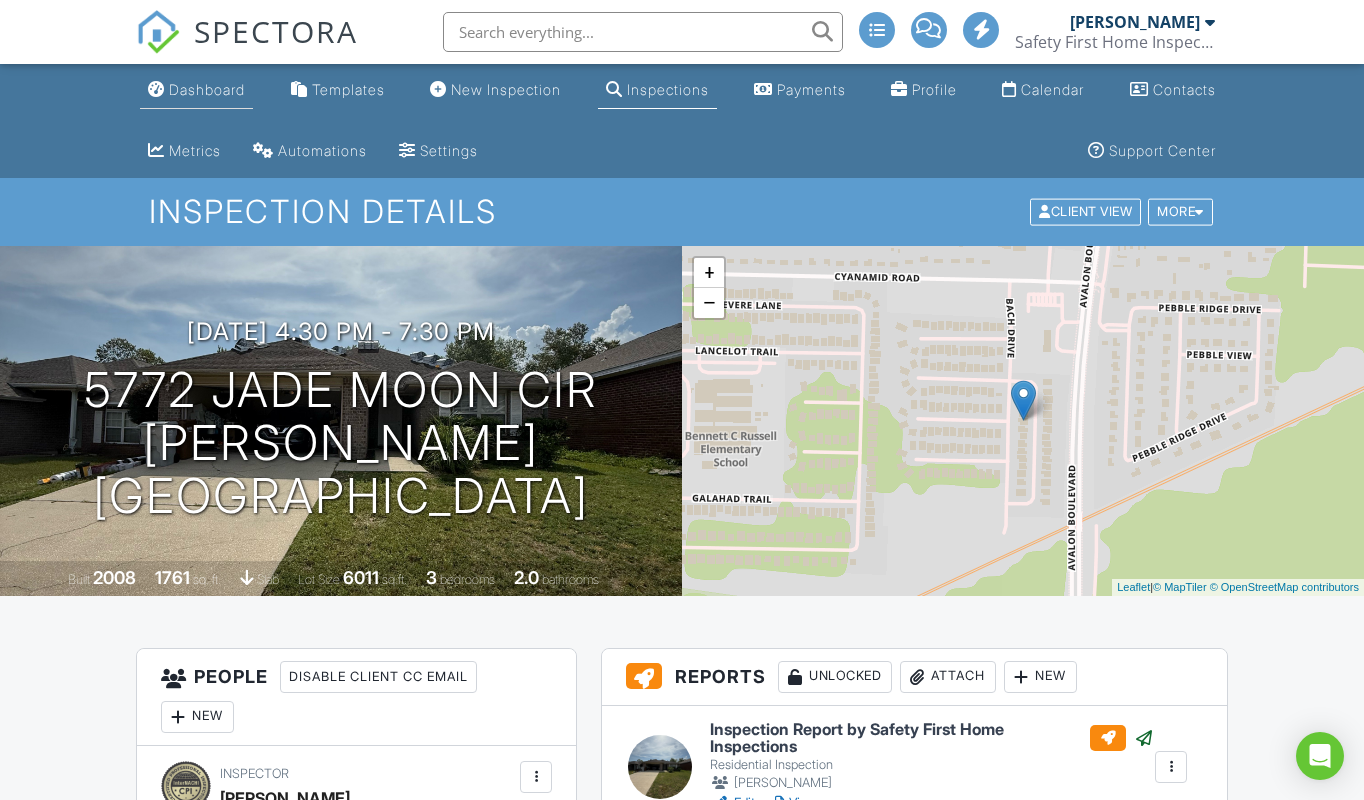 click on "Dashboard" at bounding box center [207, 89] 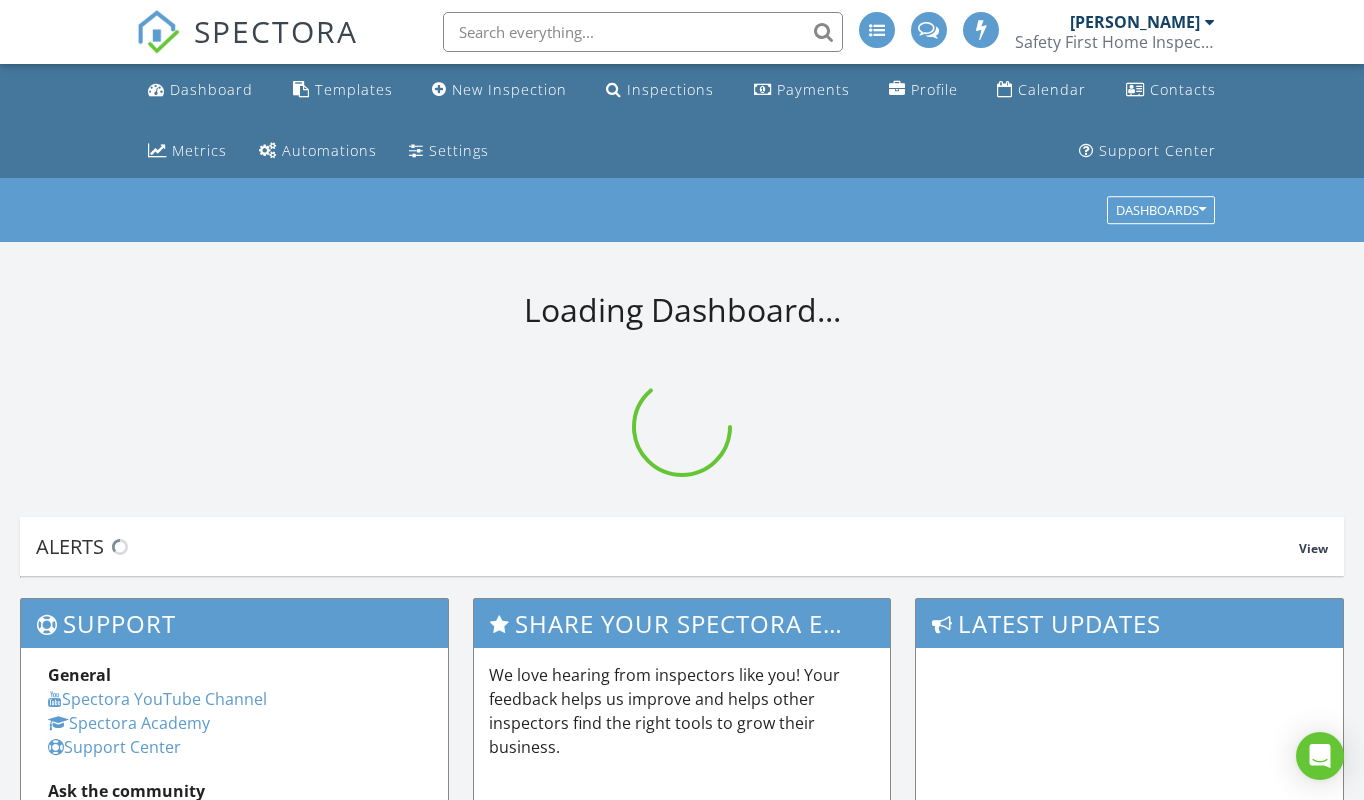 scroll, scrollTop: 0, scrollLeft: 0, axis: both 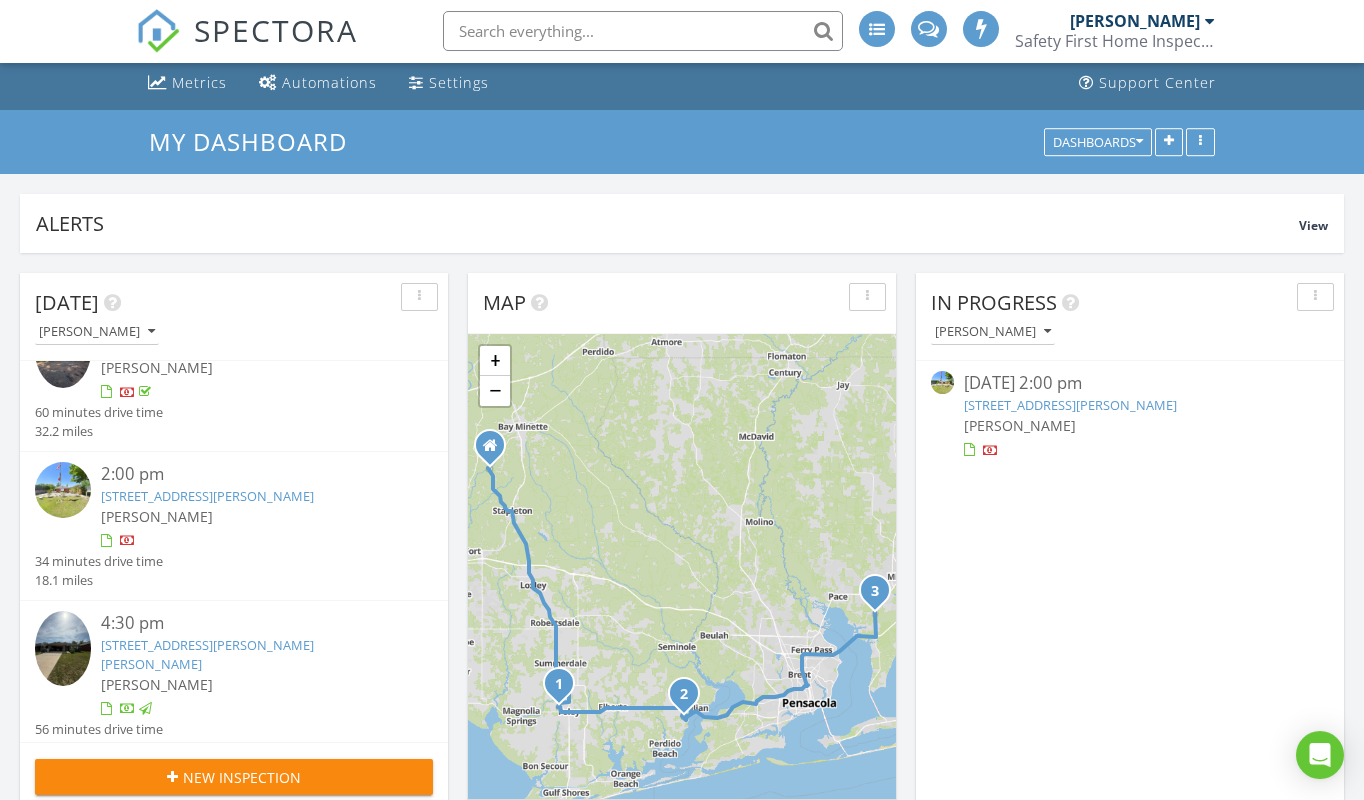 click on "1714 Spanish Cove Dr S, Lillian, AL 36549" at bounding box center [207, 497] 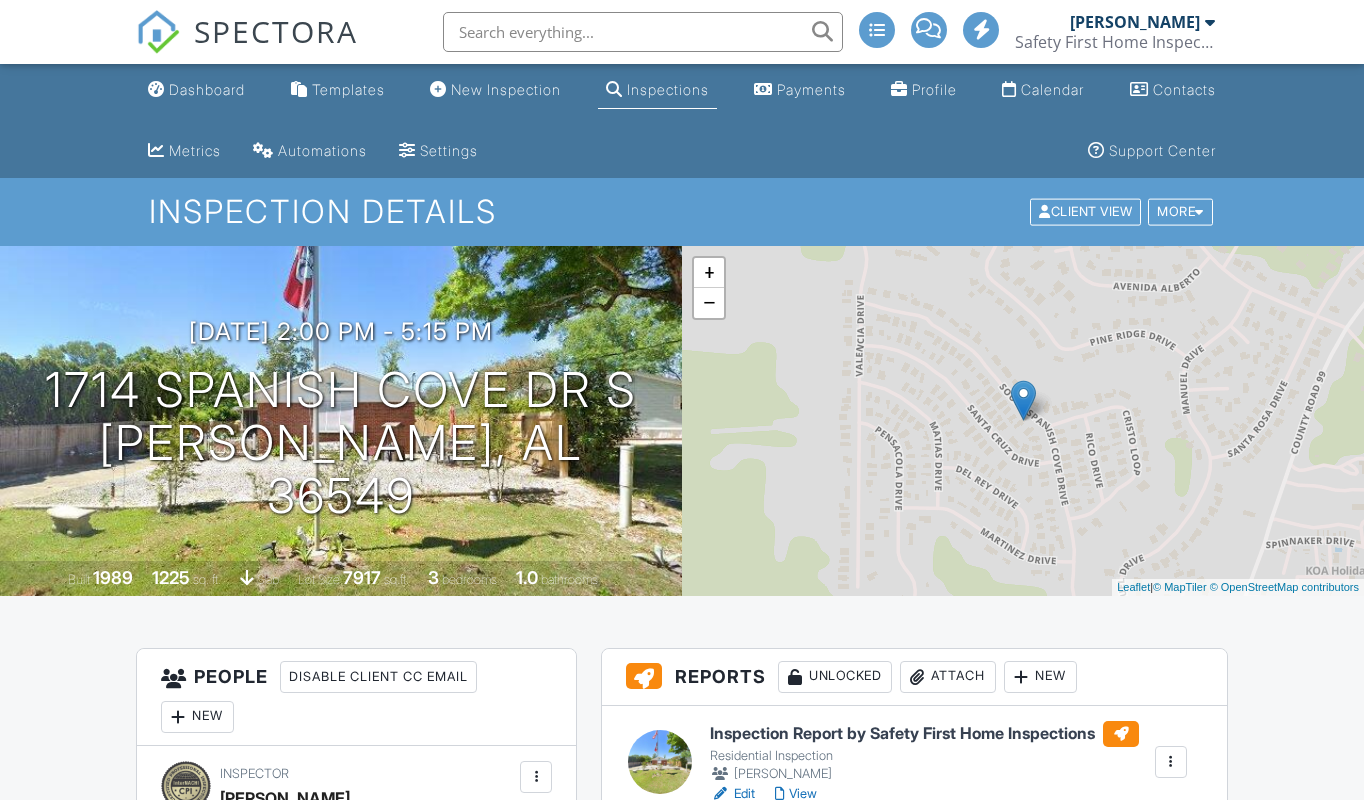 scroll, scrollTop: 0, scrollLeft: 0, axis: both 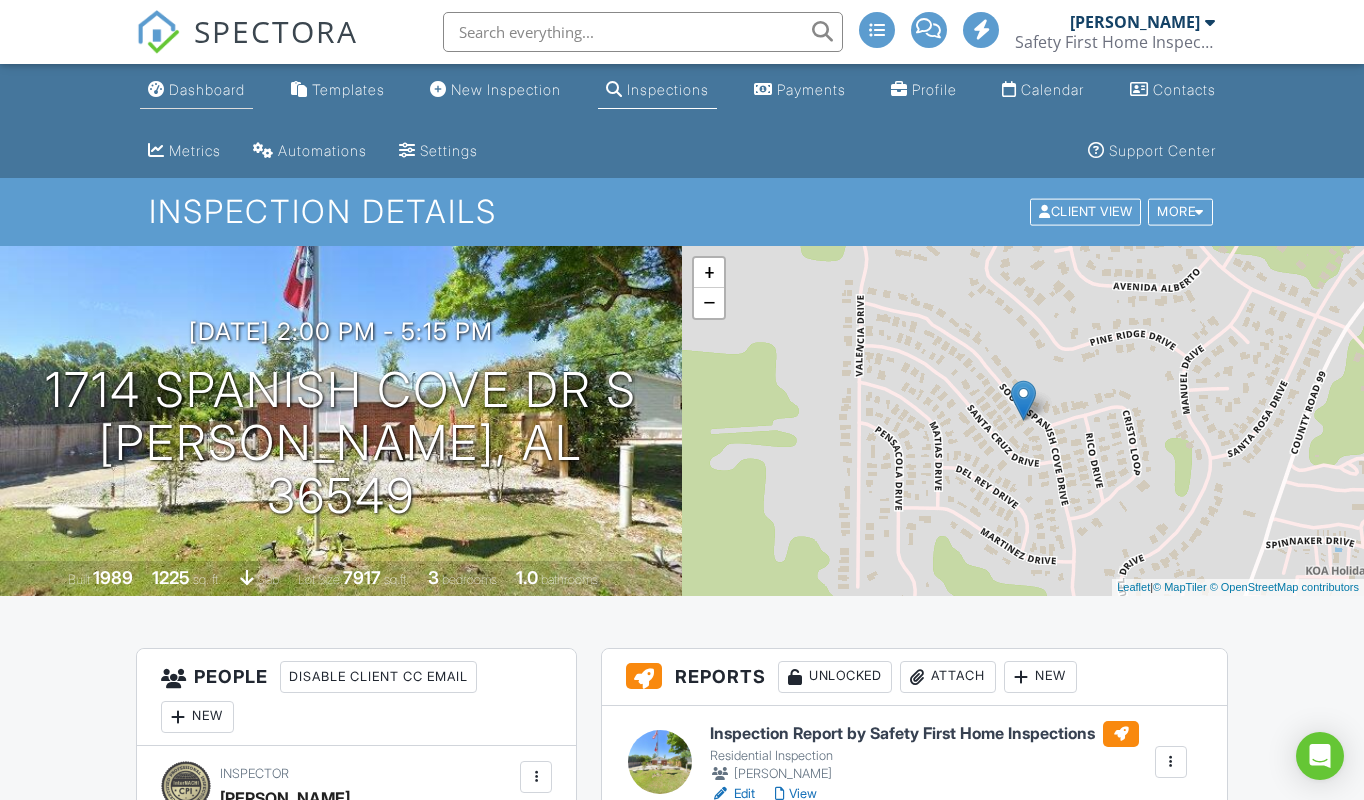 click on "Dashboard" at bounding box center [196, 90] 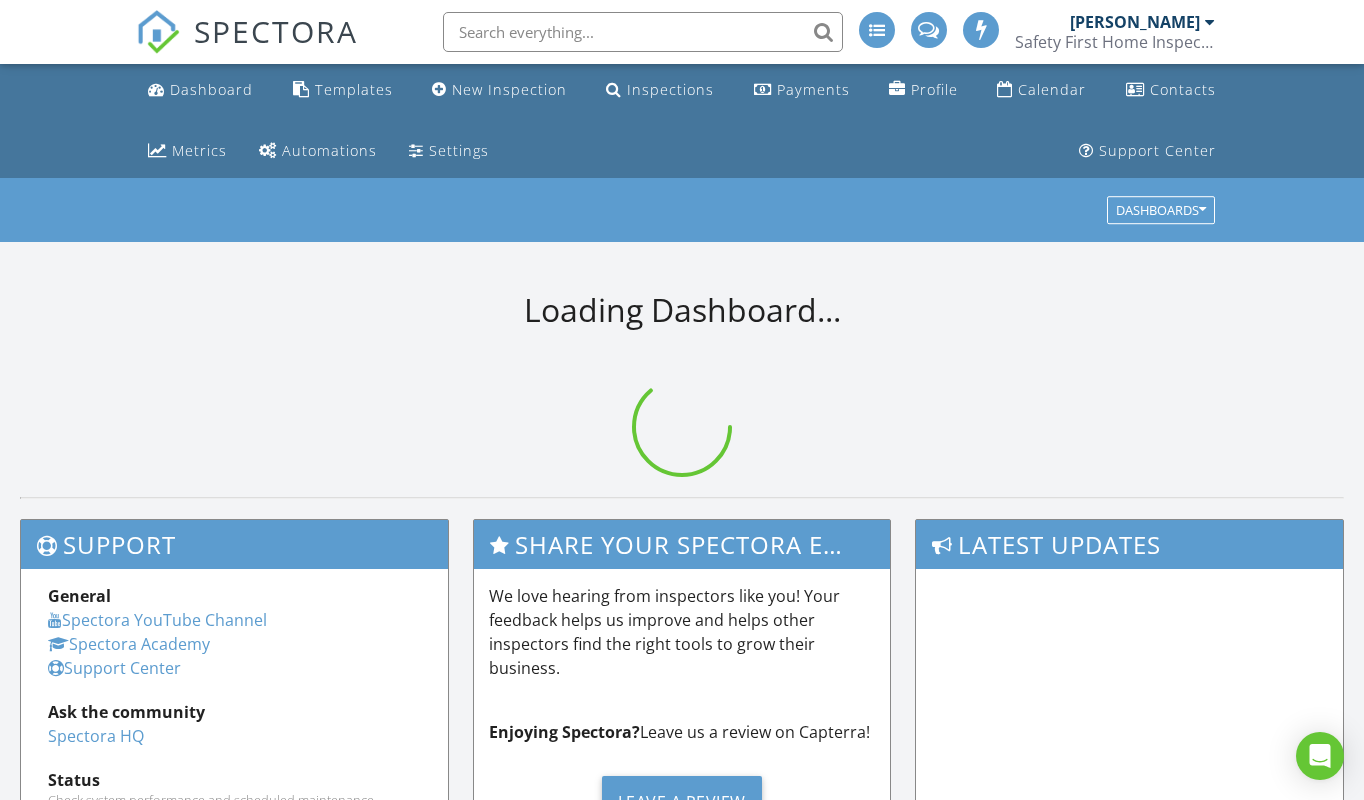 scroll, scrollTop: 0, scrollLeft: 0, axis: both 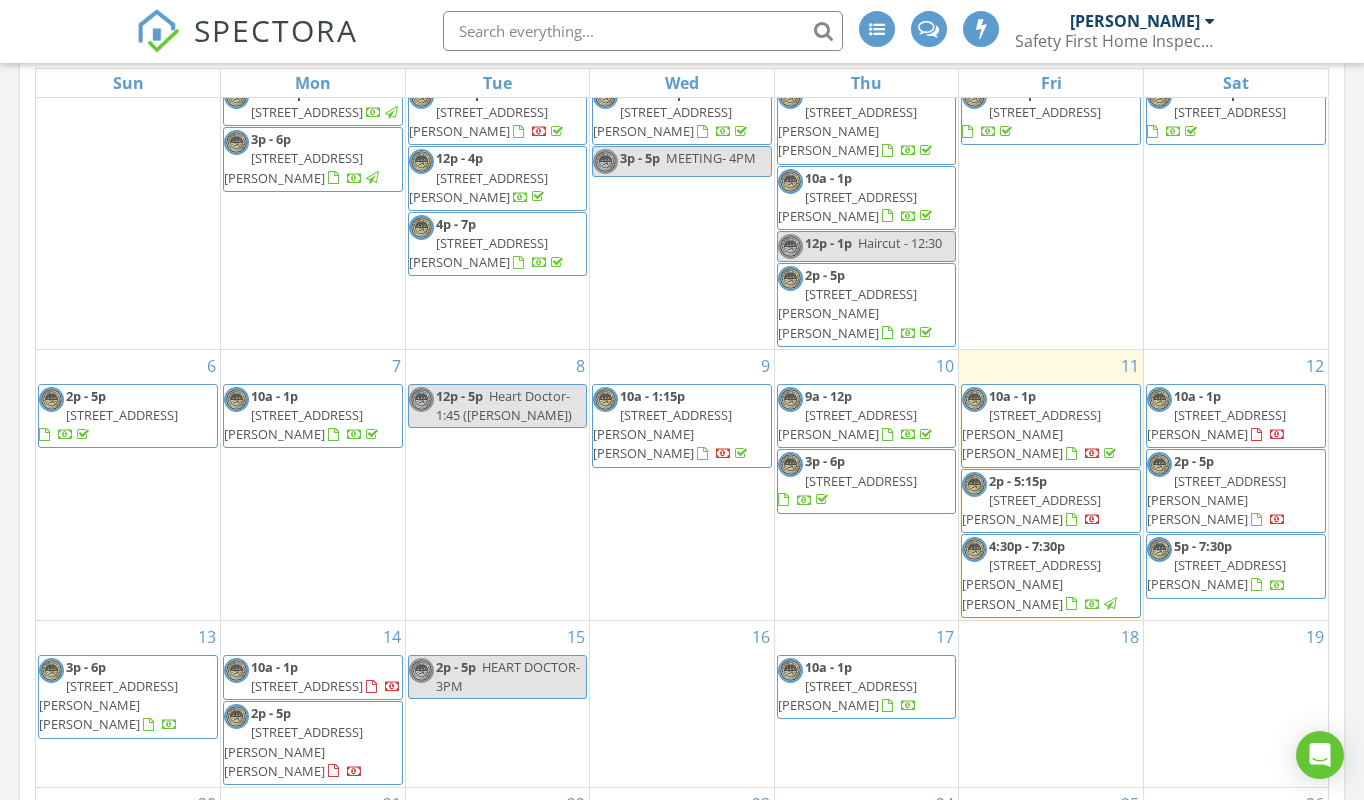 click on "558 Stanton Rd, Atmore 36502" at bounding box center [662, 435] 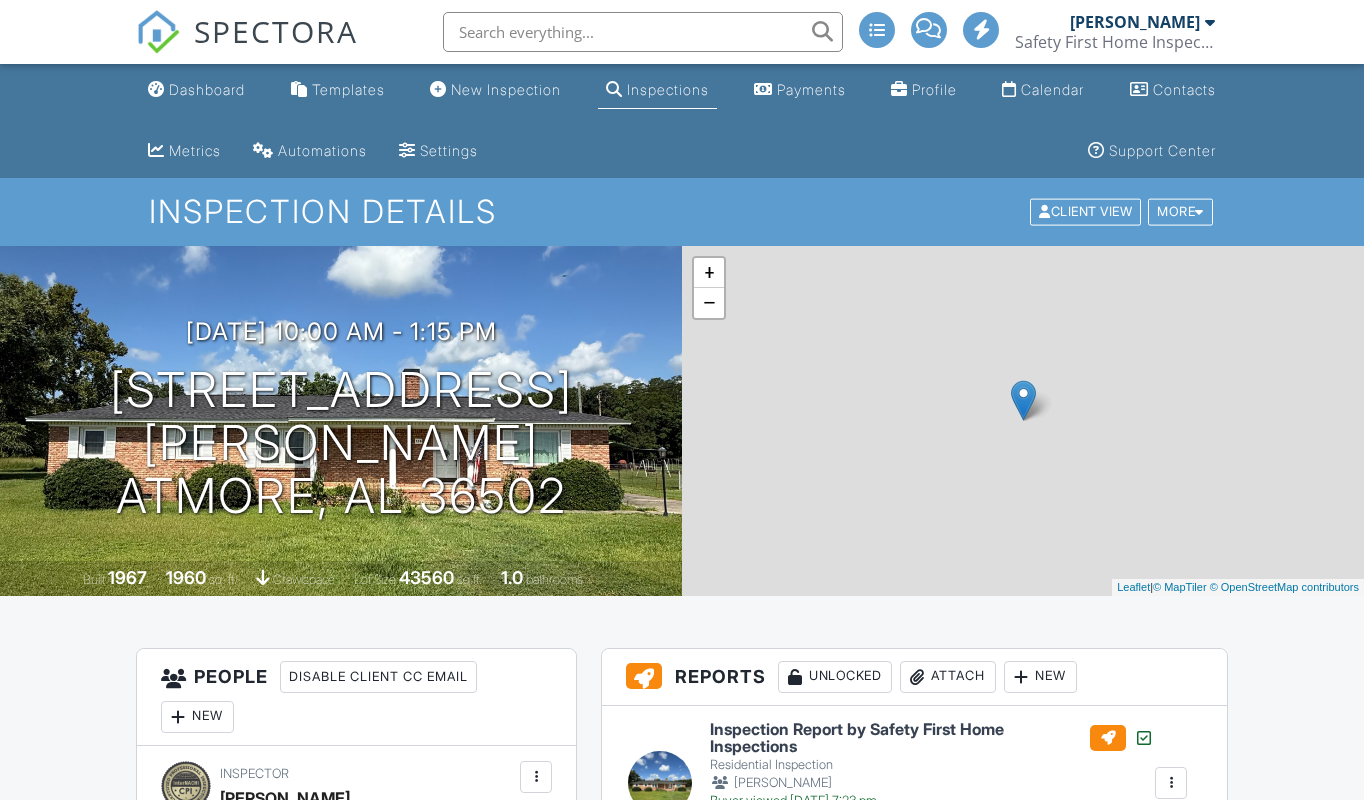 scroll, scrollTop: 0, scrollLeft: 0, axis: both 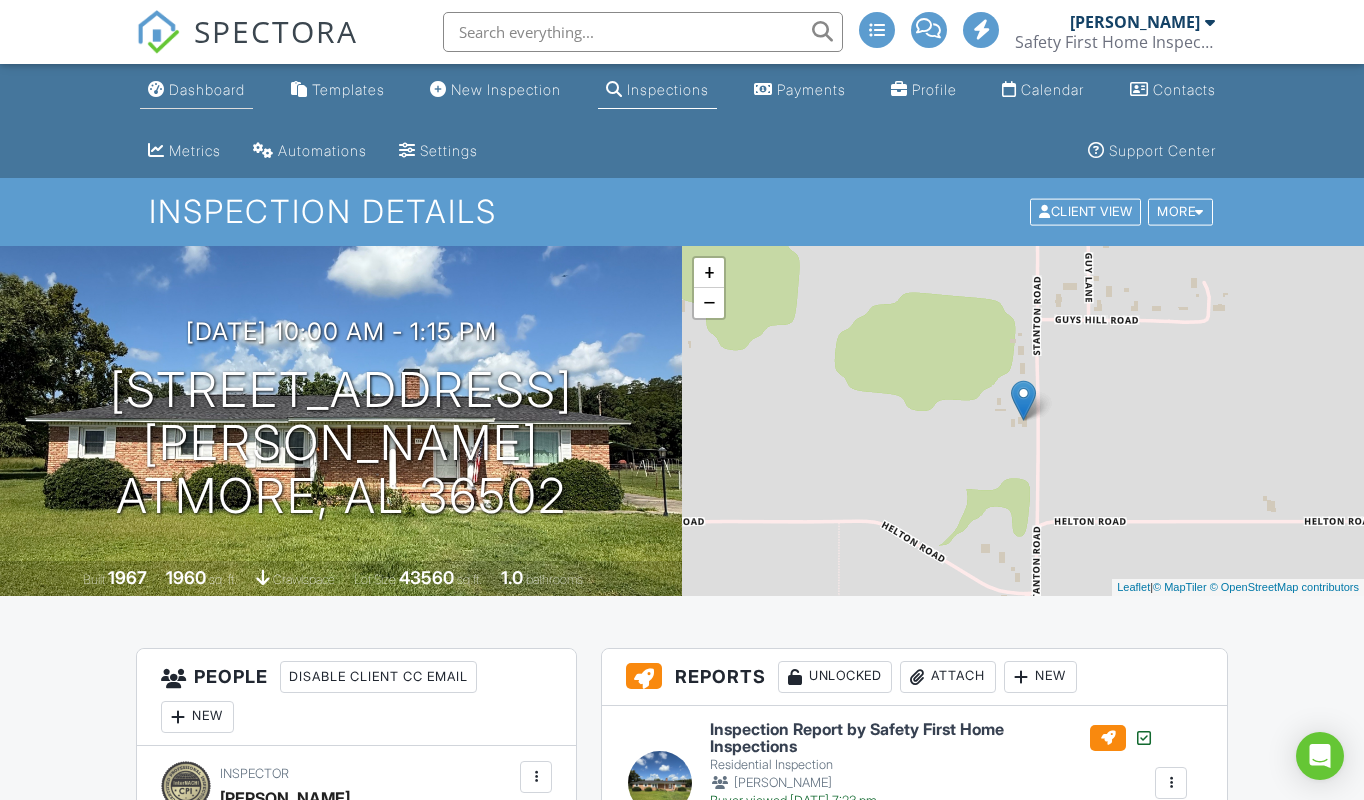 click on "Dashboard" at bounding box center [207, 89] 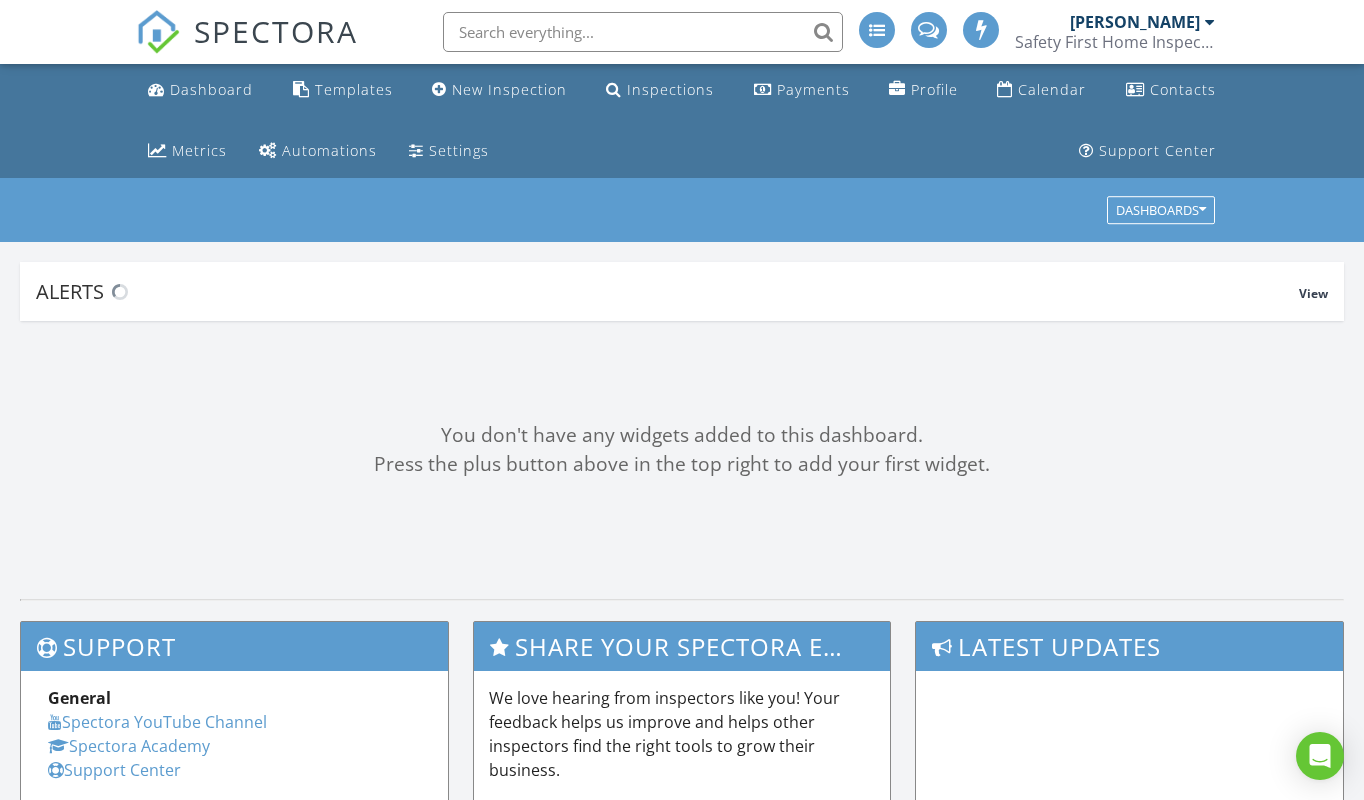 scroll, scrollTop: 0, scrollLeft: 0, axis: both 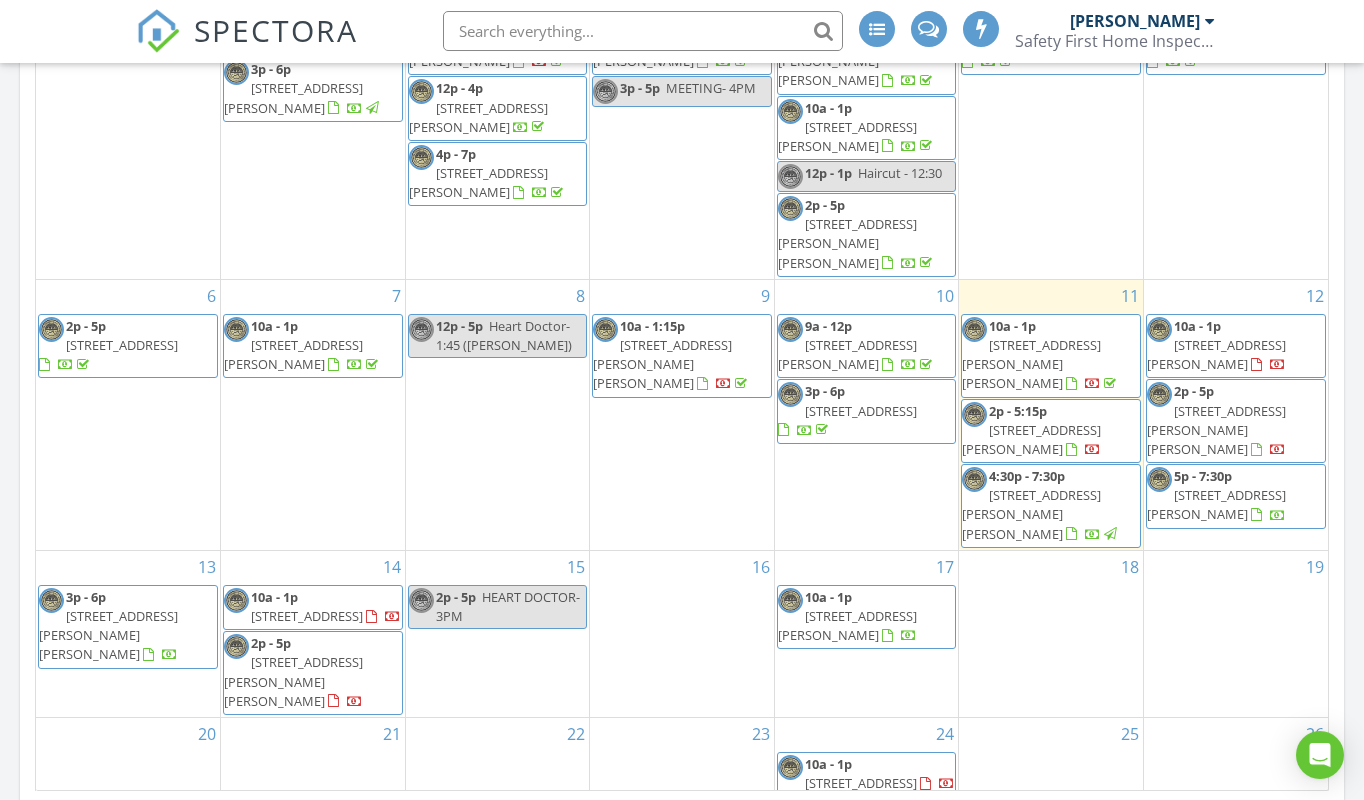 click on "[STREET_ADDRESS][PERSON_NAME]" at bounding box center [1216, 355] 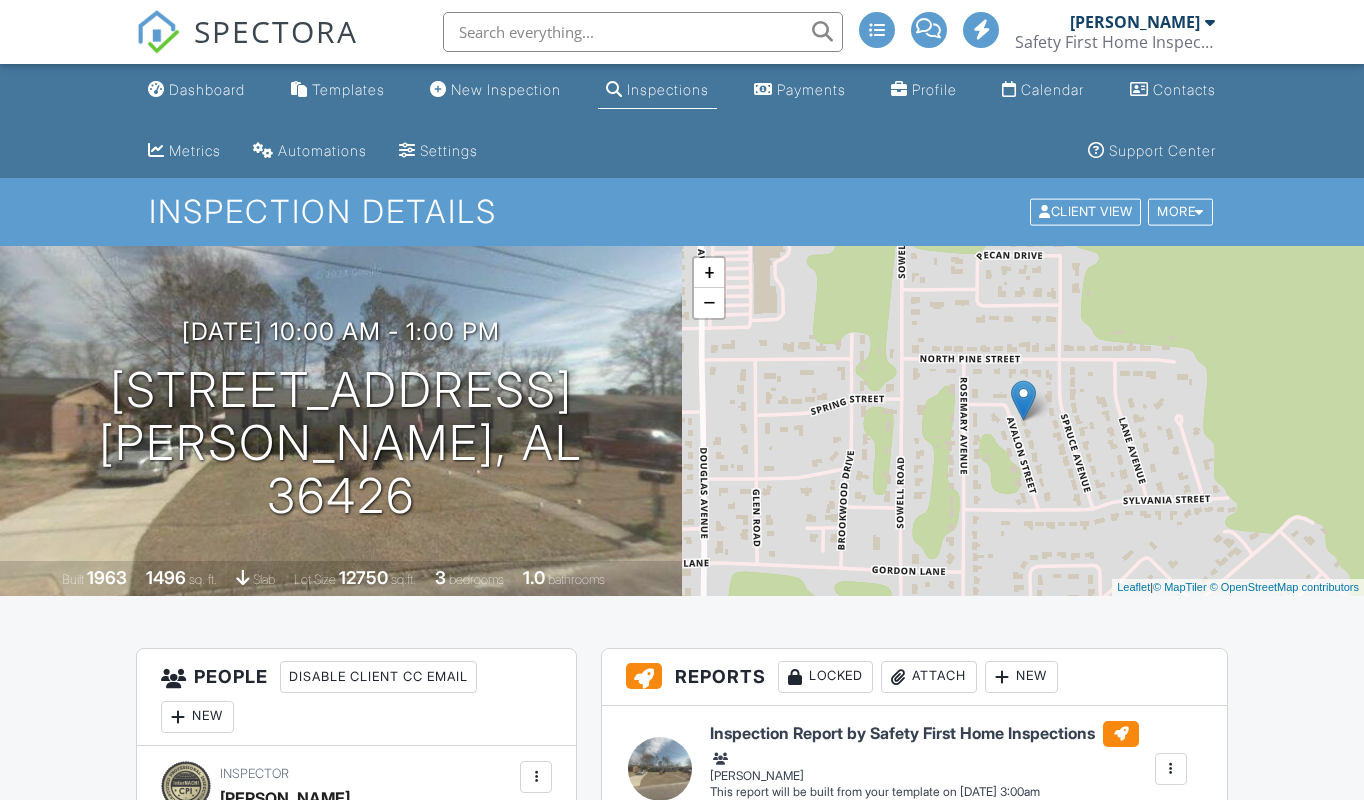 scroll, scrollTop: 366, scrollLeft: 0, axis: vertical 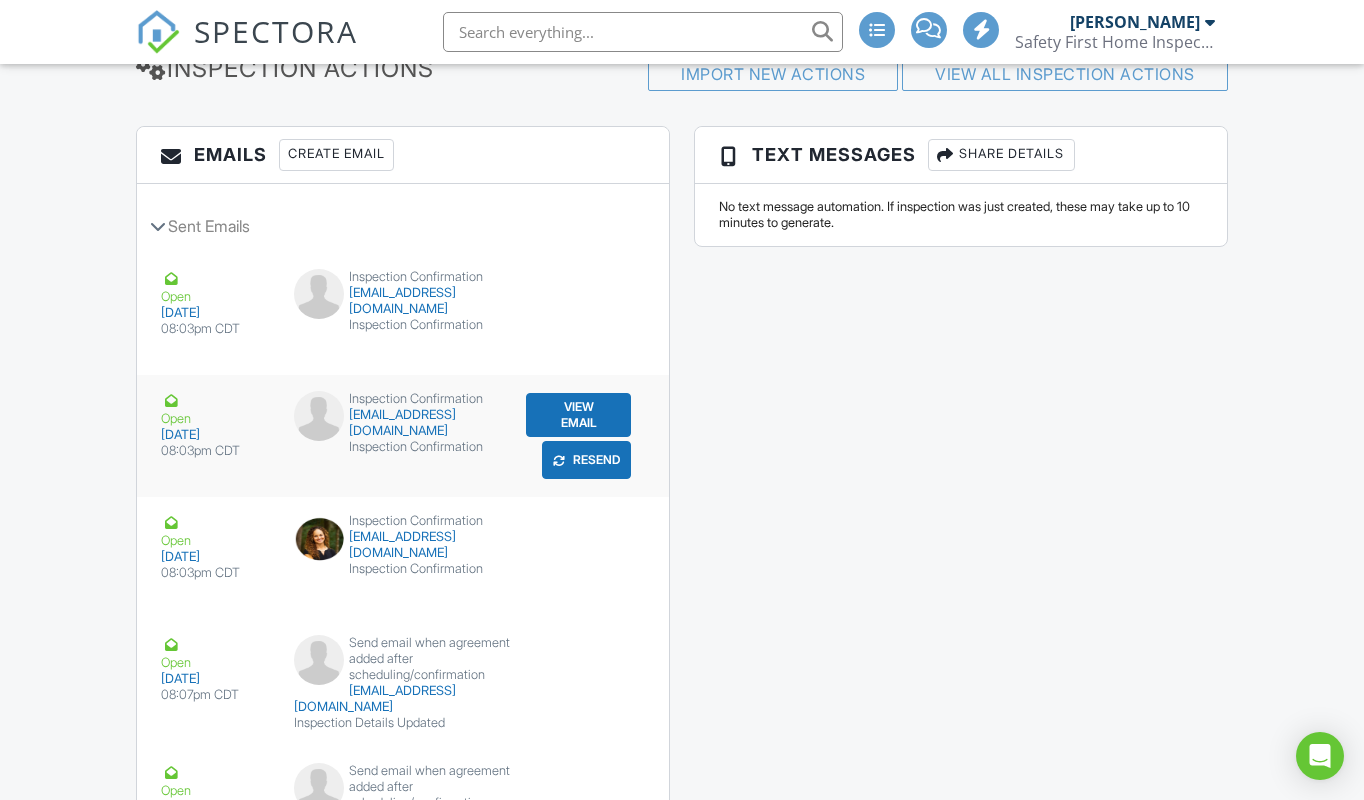 click on "View Email" at bounding box center [578, 415] 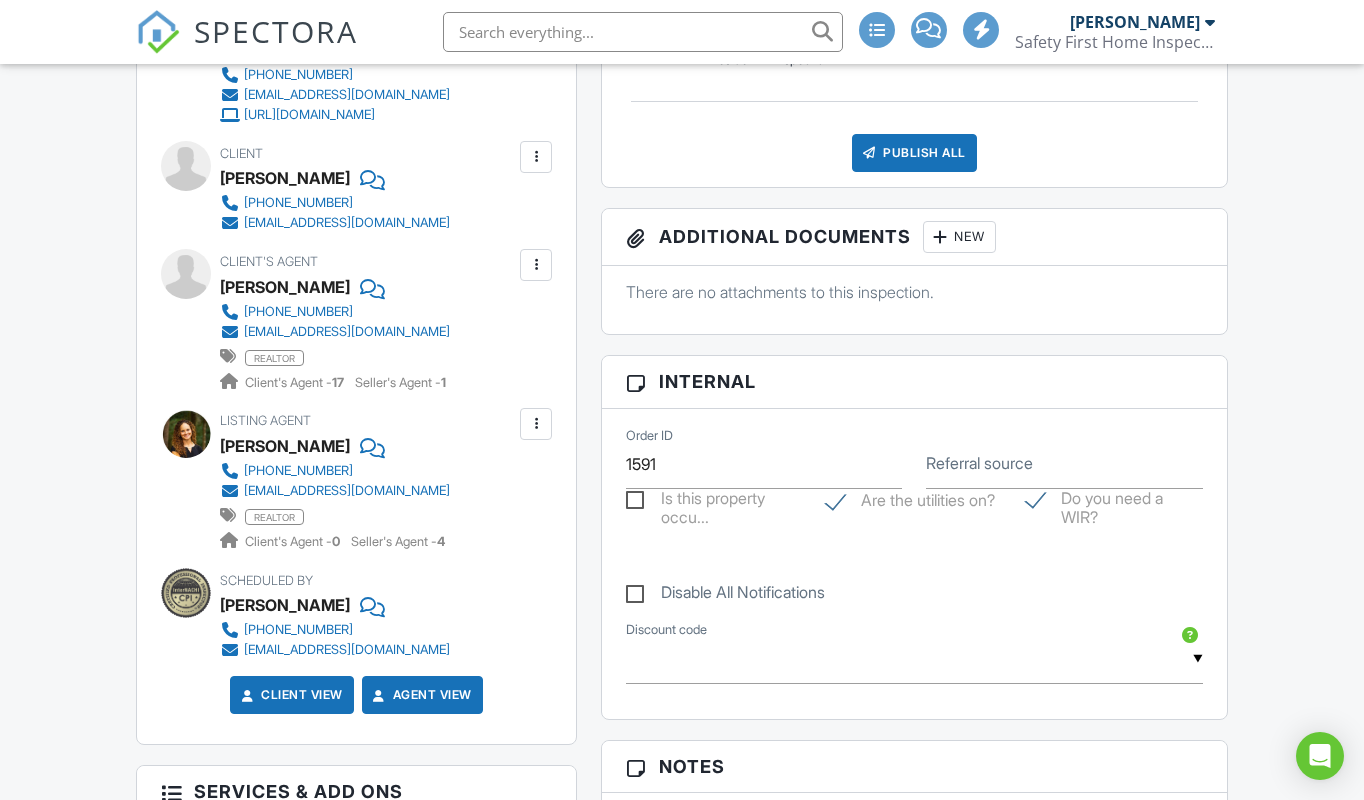 scroll, scrollTop: 746, scrollLeft: 0, axis: vertical 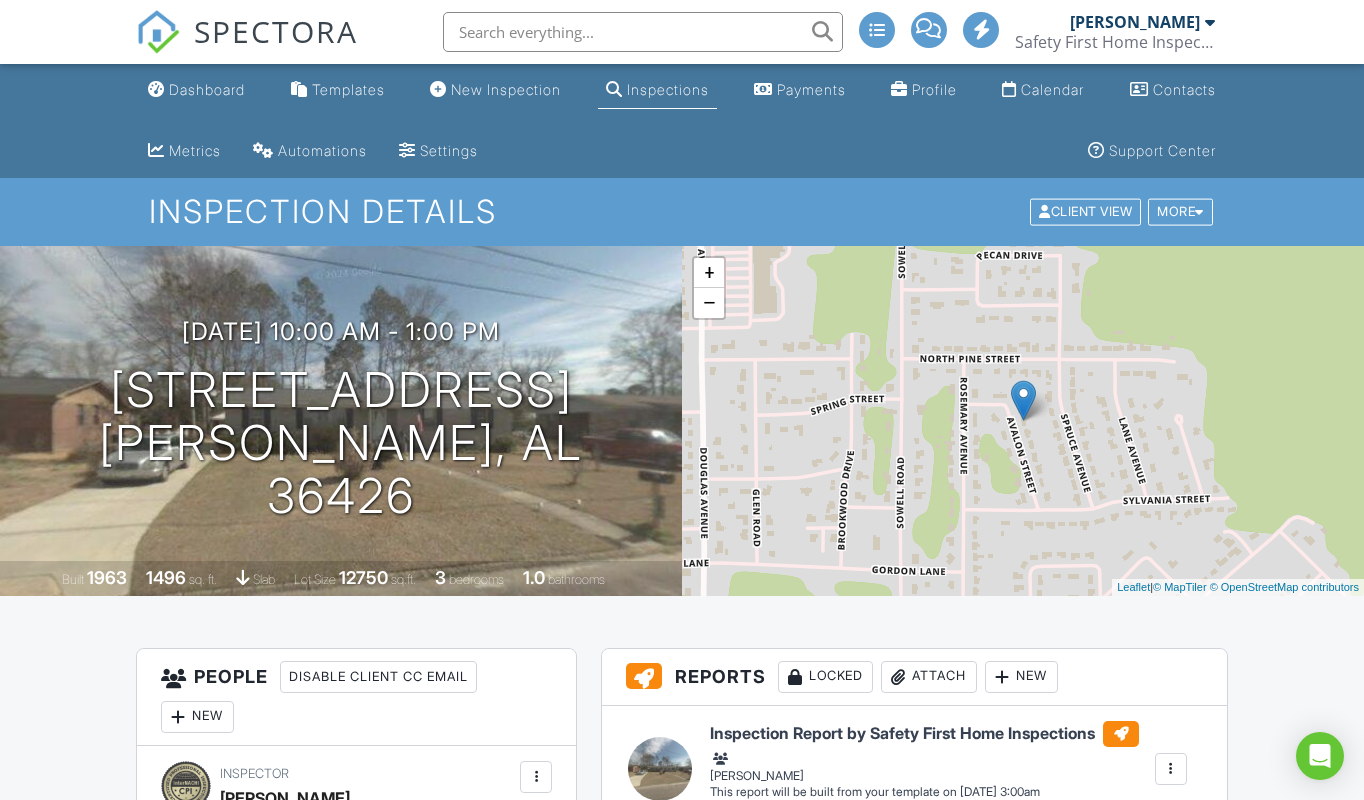click on "SPECTORA
Howard  Hathcock
Safety First Home Inspections Inc
Role:
Inspector
Dashboard
New Inspection
Inspections
Calendar
Template Editor
Contacts
Automations
Team
Metrics
Payments
Data Exports
Billing
Conversations
Tasks
Reporting
Advanced
Equipment
Settings
What's New
Sign Out" at bounding box center [681, 32] 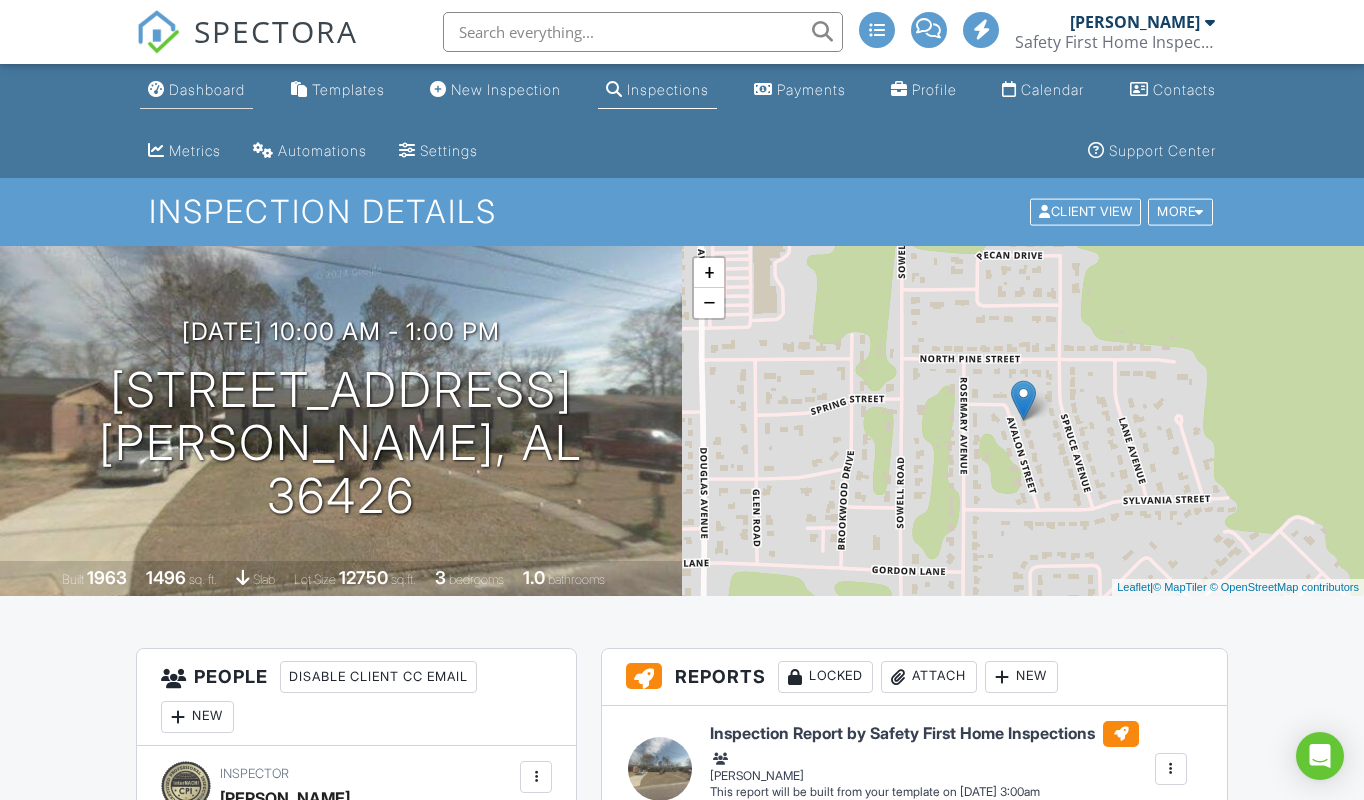 scroll, scrollTop: 0, scrollLeft: 0, axis: both 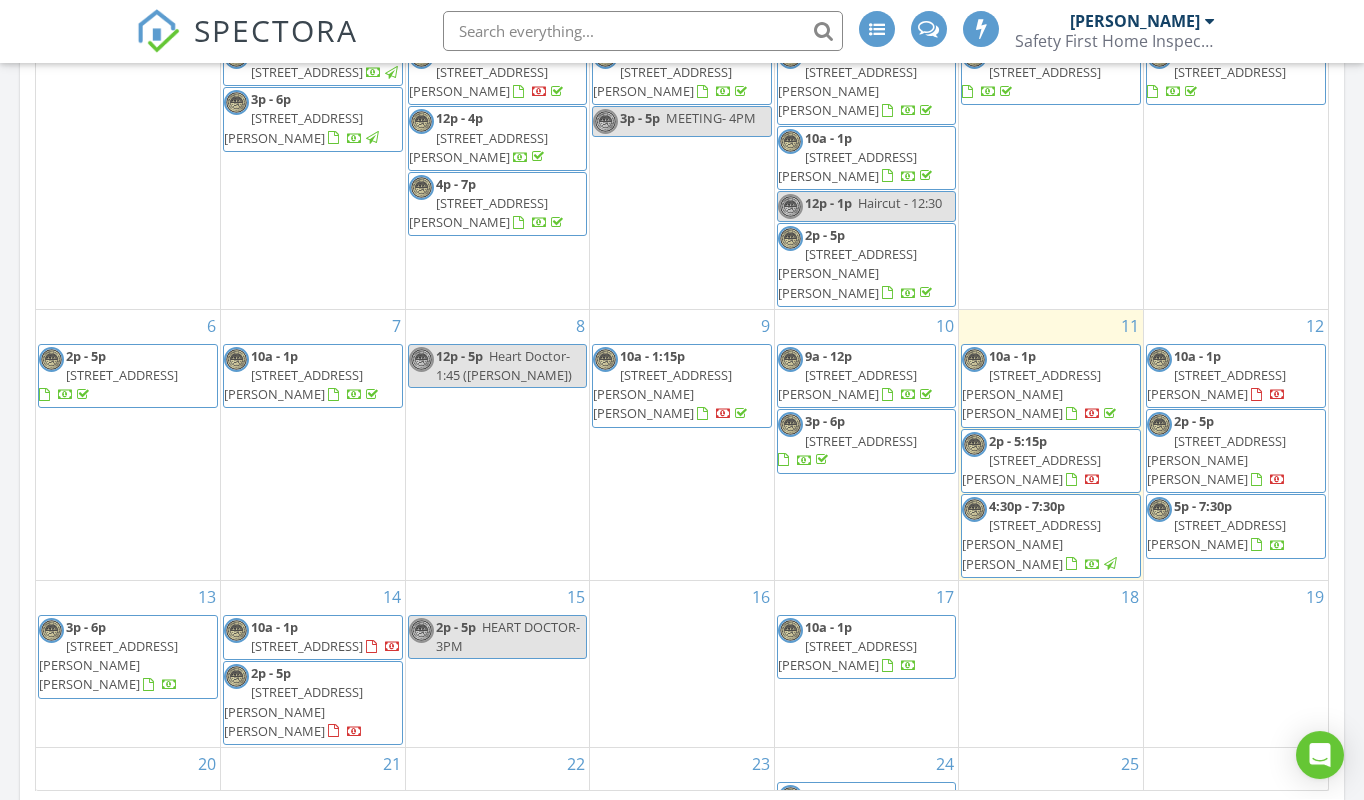 click on "112 Avalon St, Brewton 36426" at bounding box center [1216, 385] 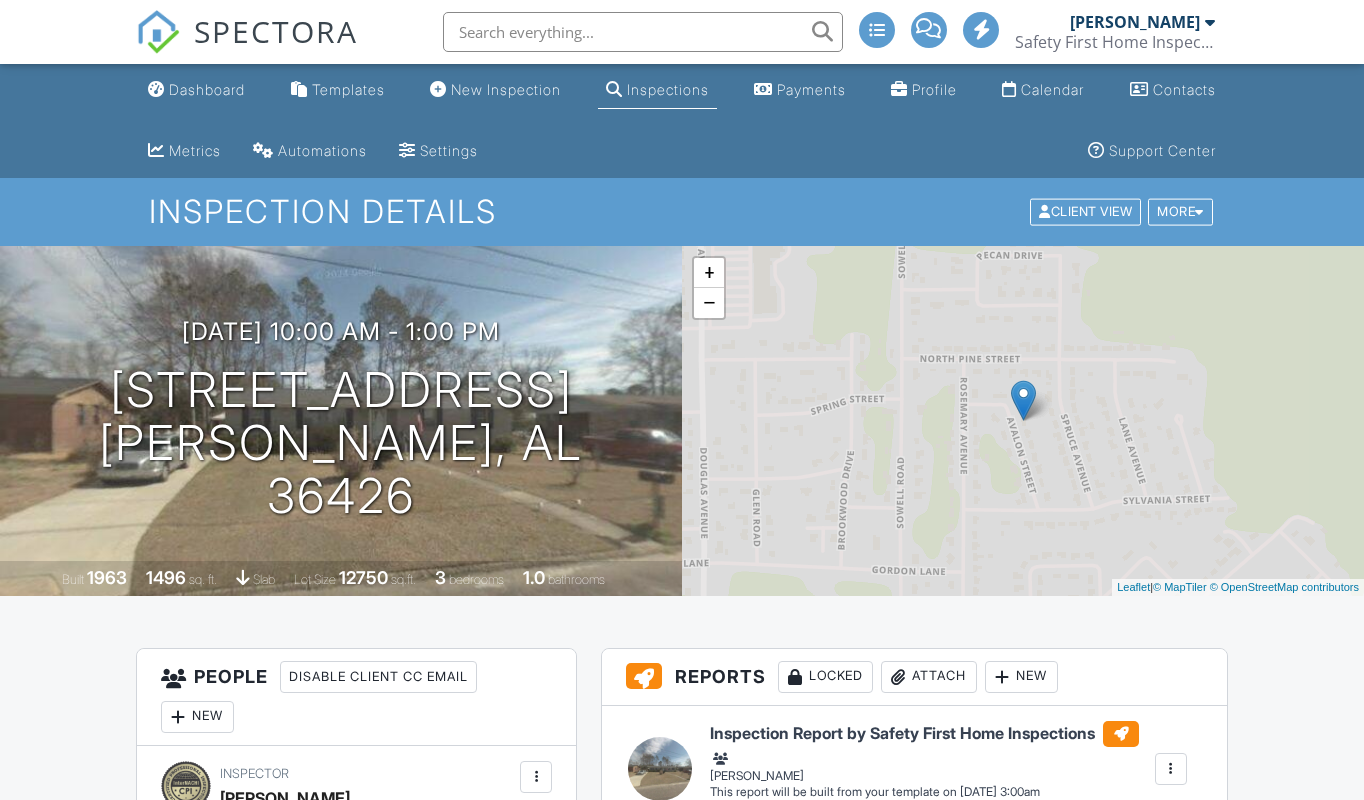 scroll, scrollTop: 770, scrollLeft: 0, axis: vertical 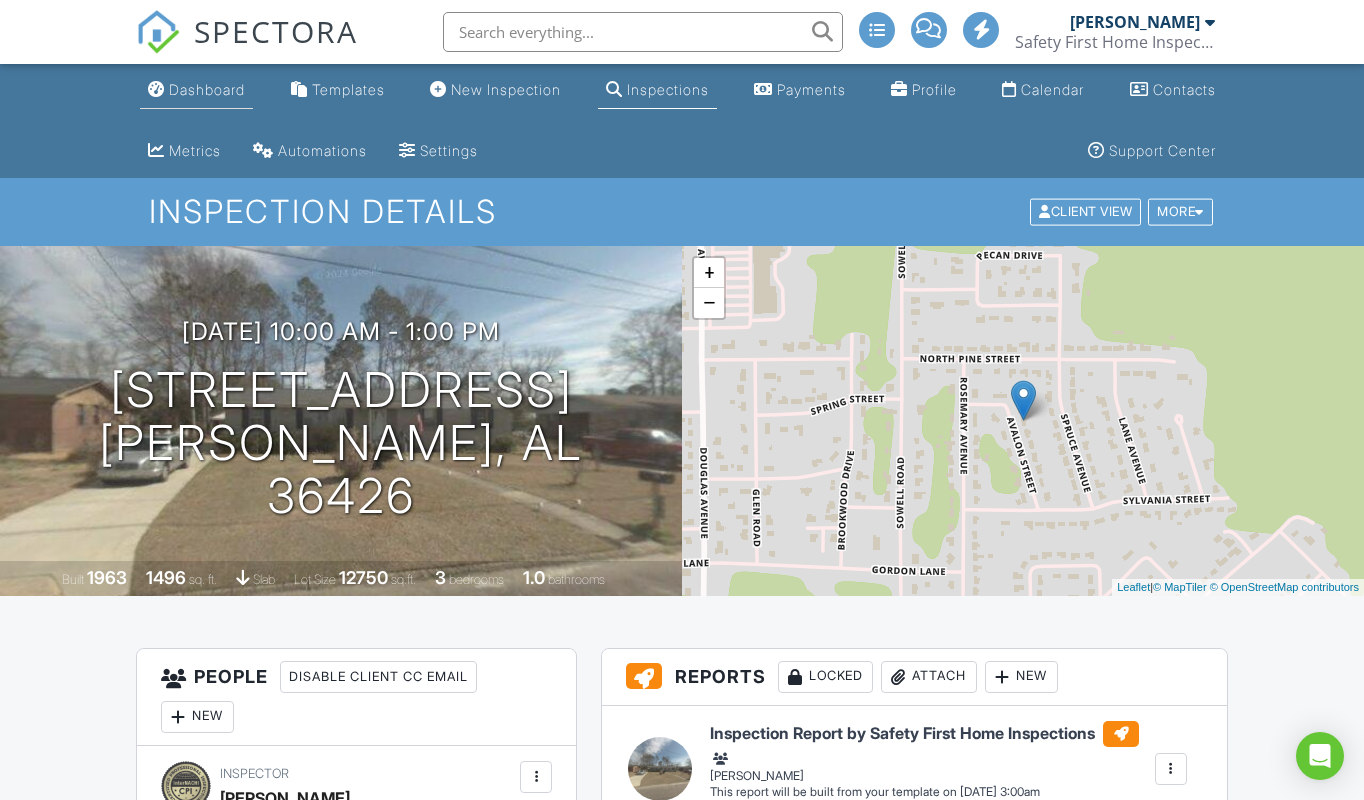click on "Dashboard" at bounding box center (207, 89) 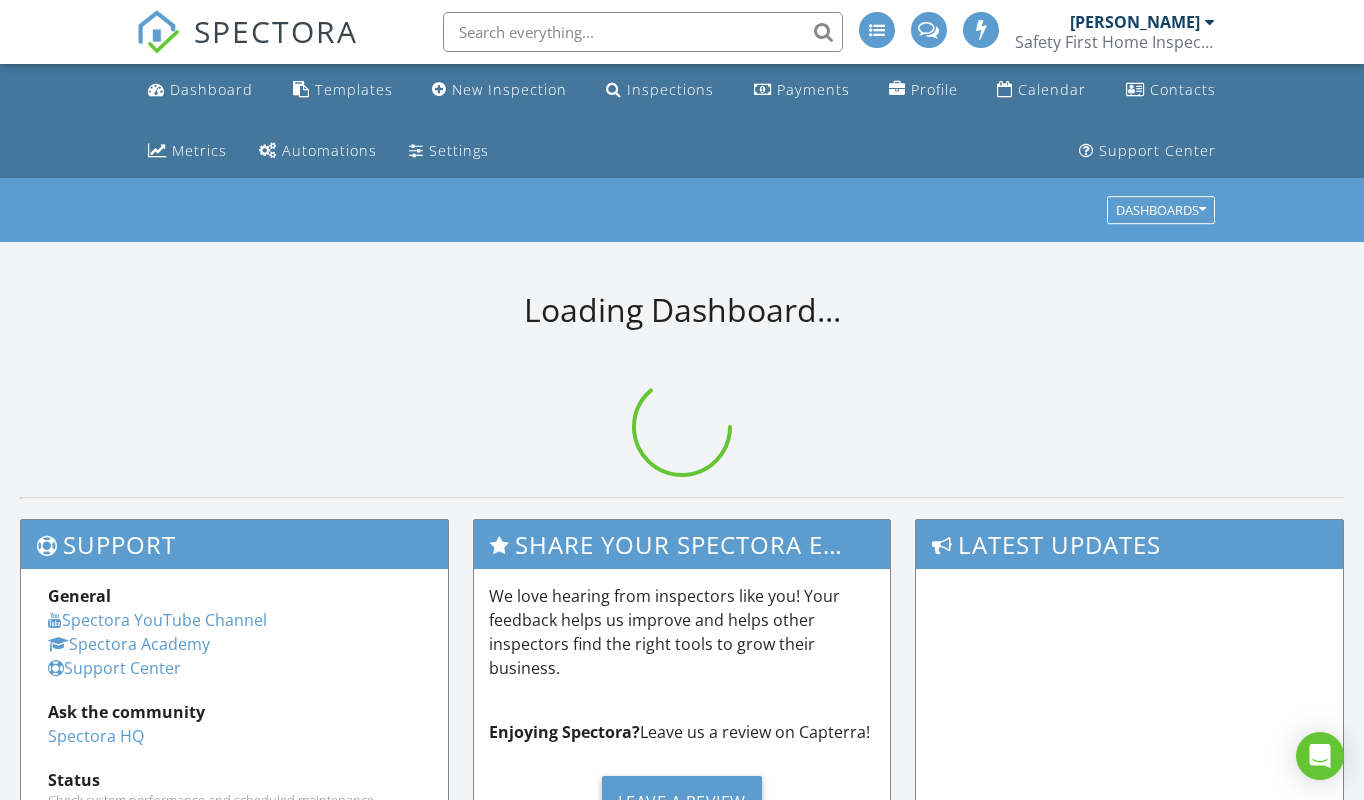 scroll, scrollTop: 0, scrollLeft: 0, axis: both 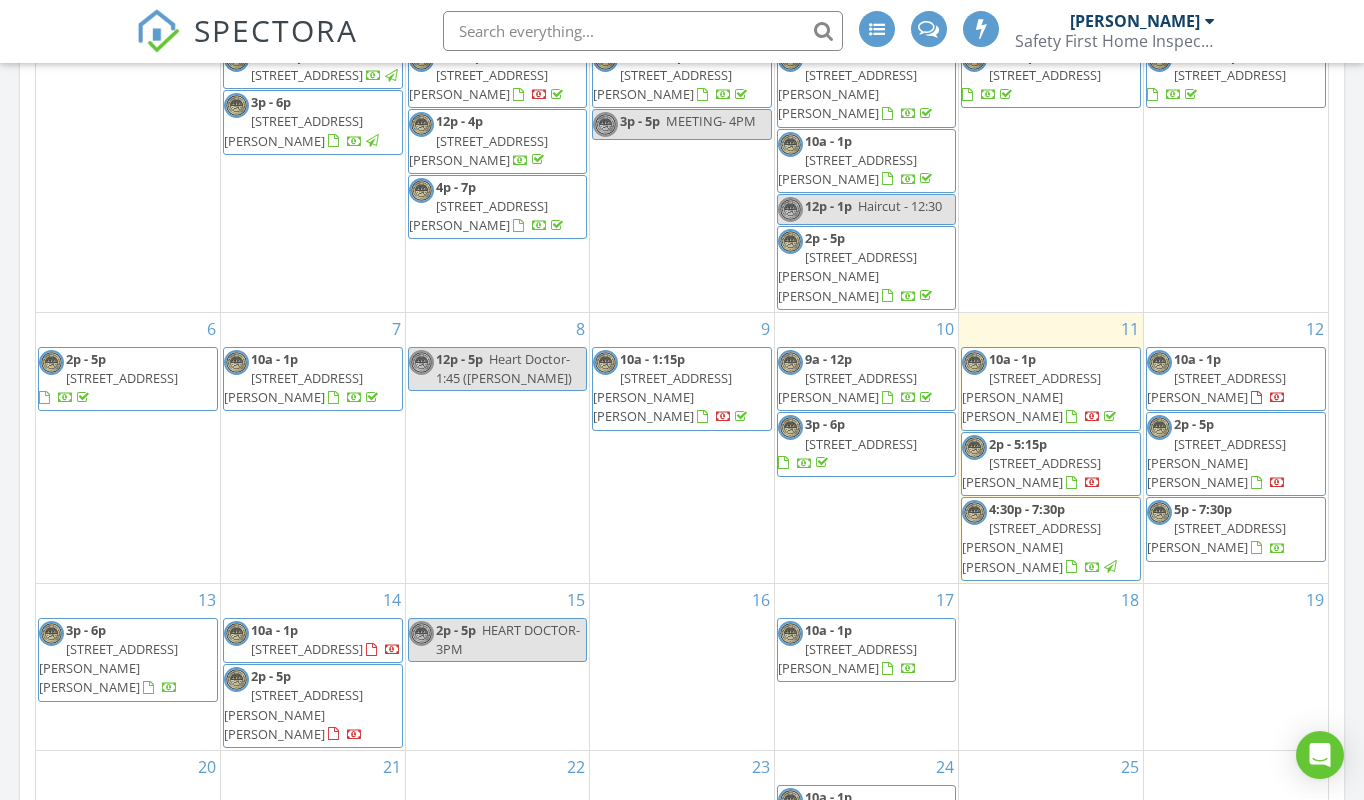 click on "[STREET_ADDRESS][PERSON_NAME][PERSON_NAME]" at bounding box center (1216, 464) 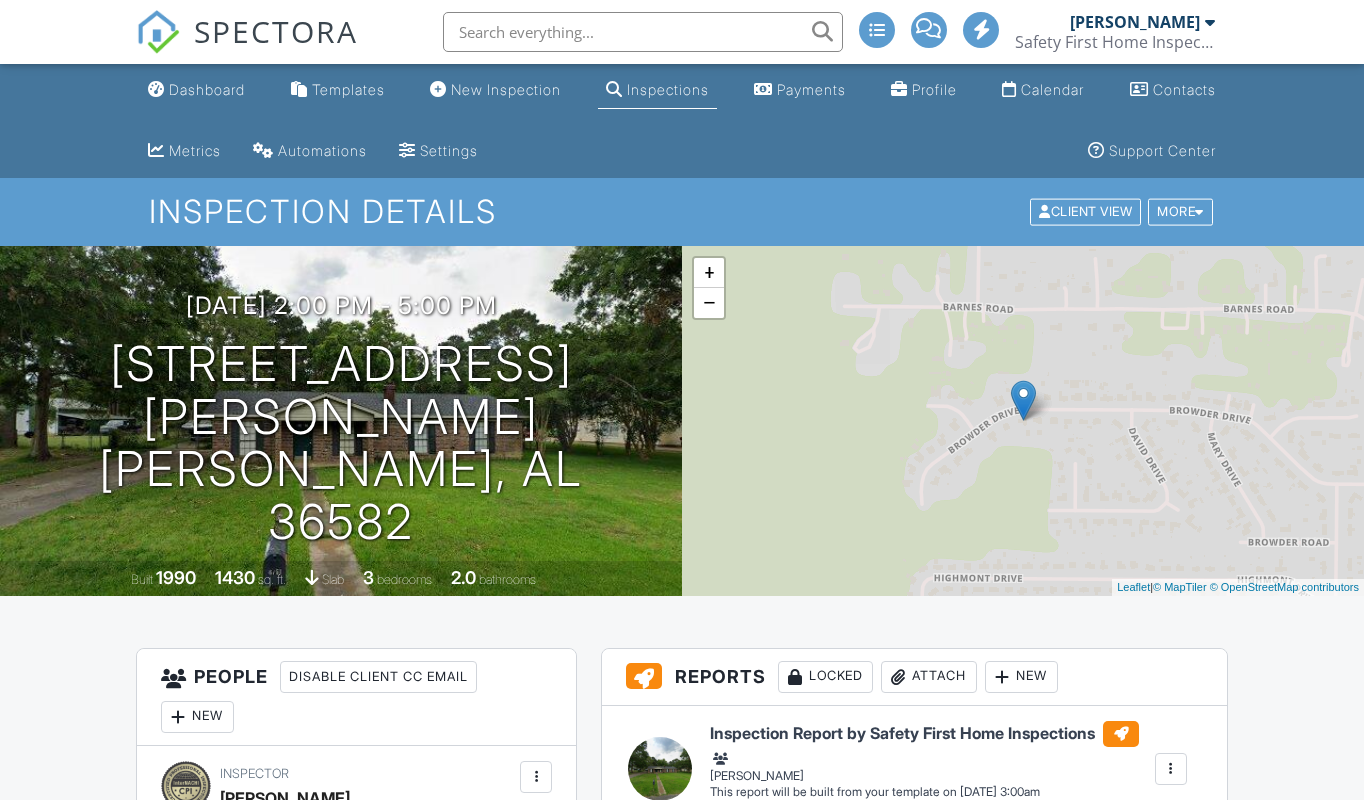 scroll, scrollTop: 0, scrollLeft: 0, axis: both 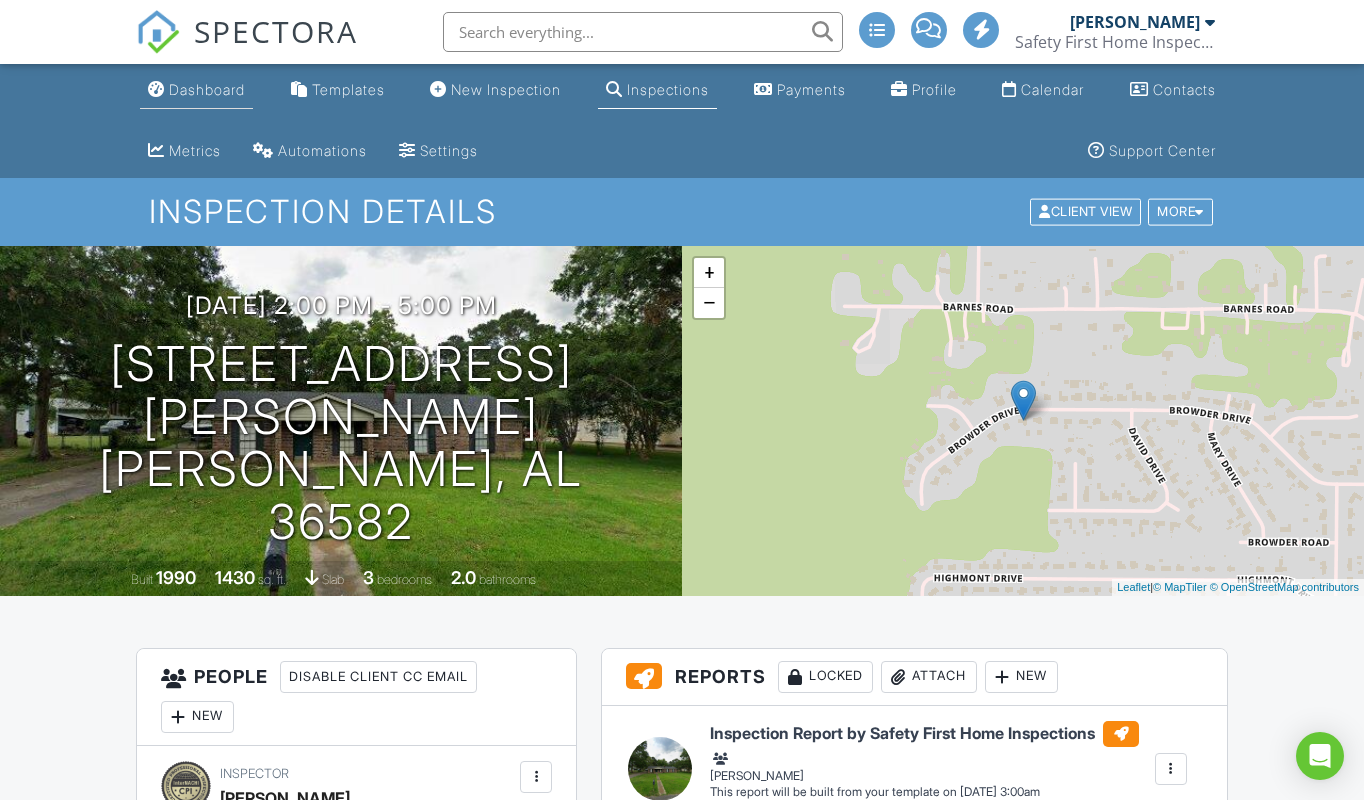 click on "Dashboard" at bounding box center (207, 89) 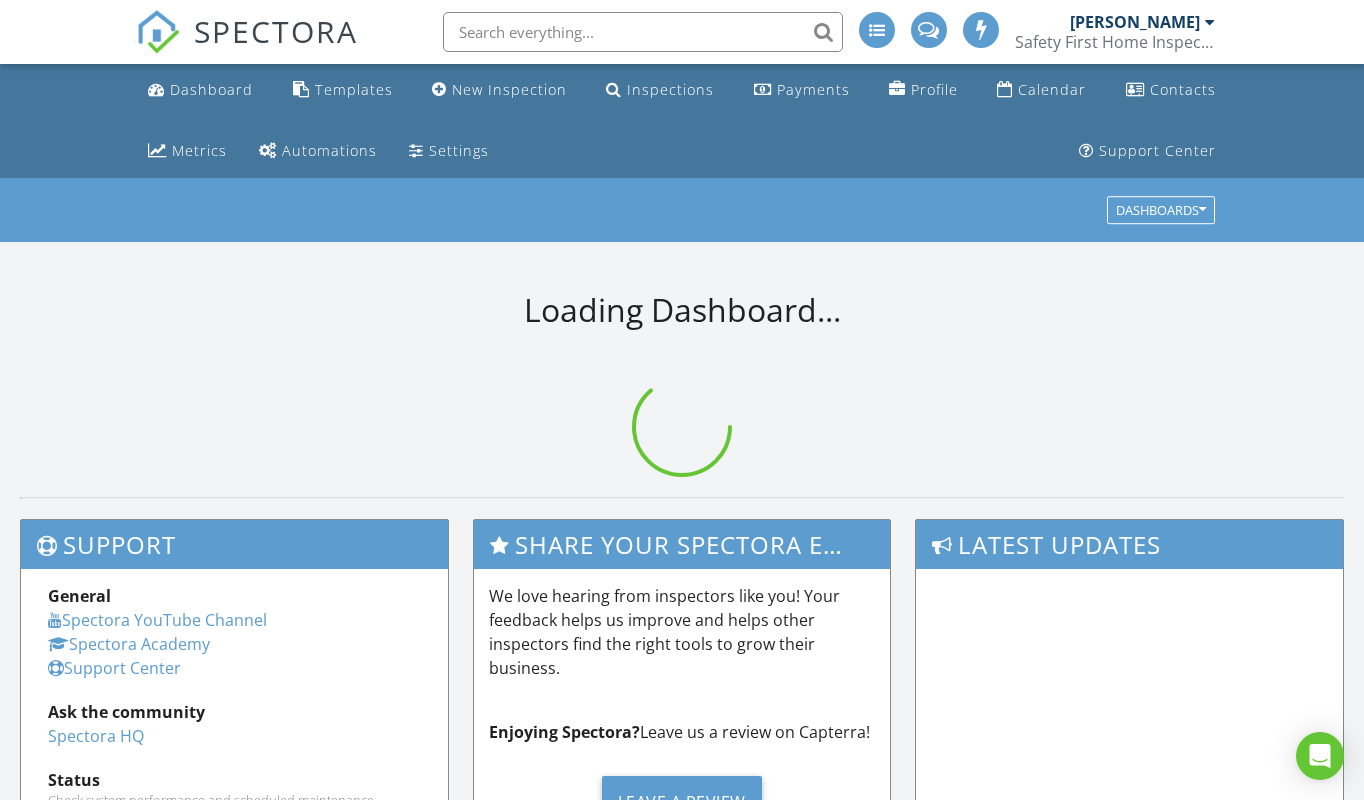 scroll, scrollTop: 0, scrollLeft: 0, axis: both 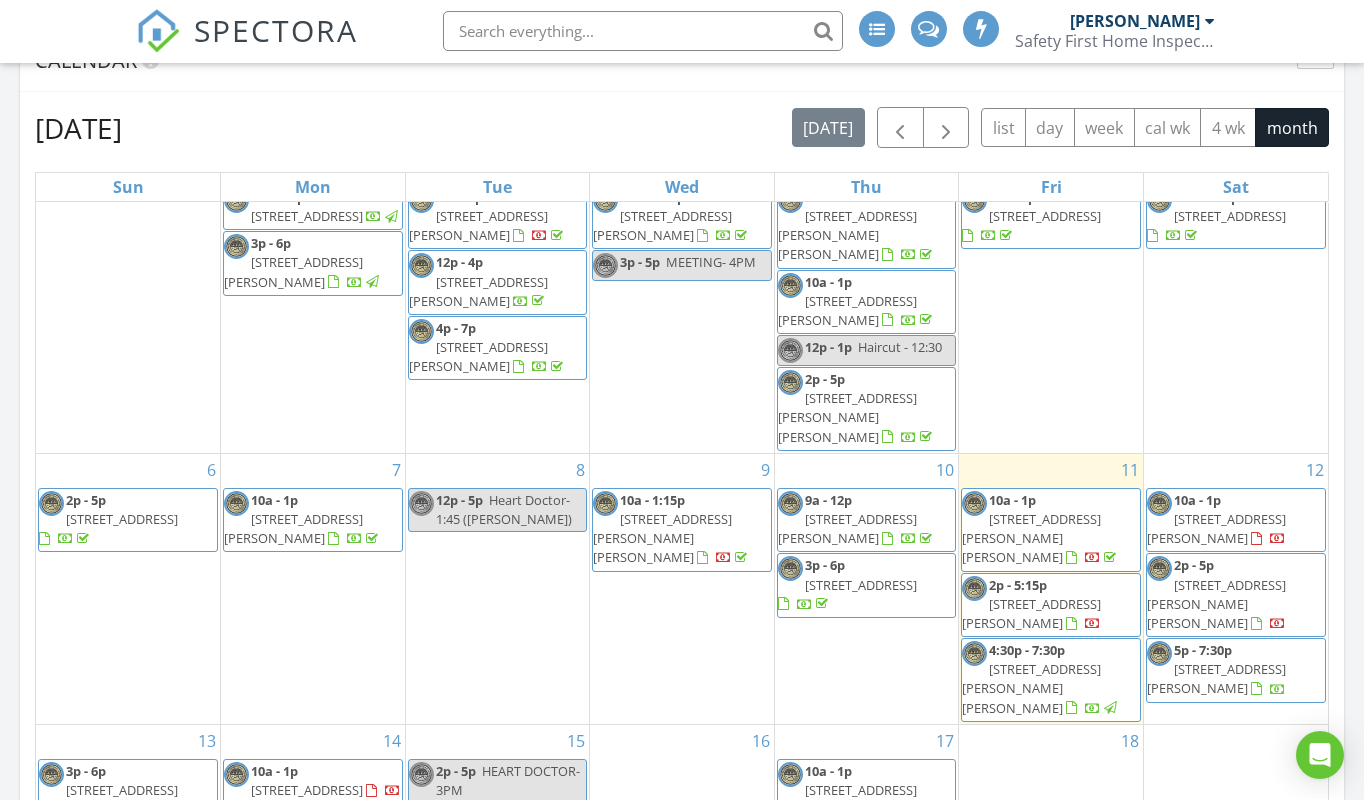 click on "[STREET_ADDRESS][PERSON_NAME]" at bounding box center [1216, 679] 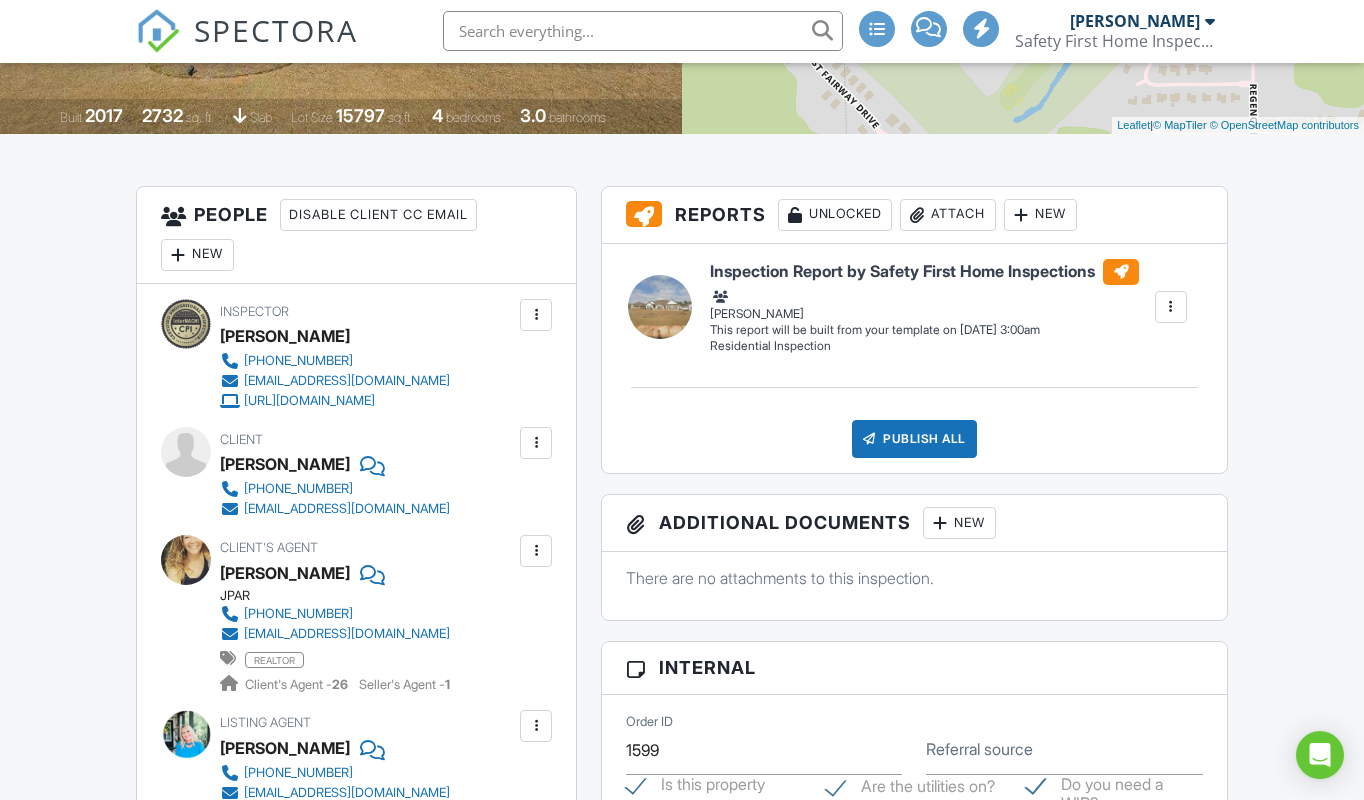 scroll, scrollTop: 0, scrollLeft: 0, axis: both 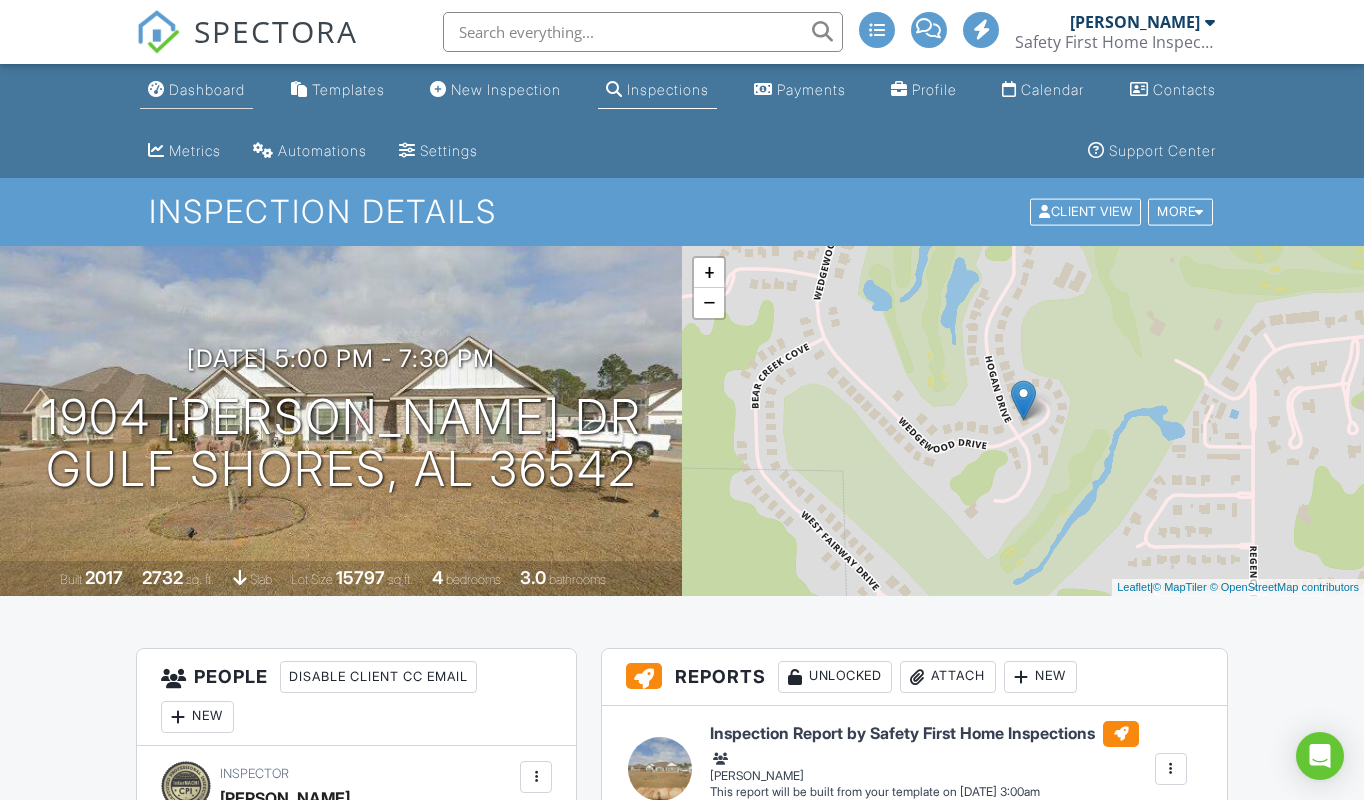 click on "Dashboard" at bounding box center [207, 89] 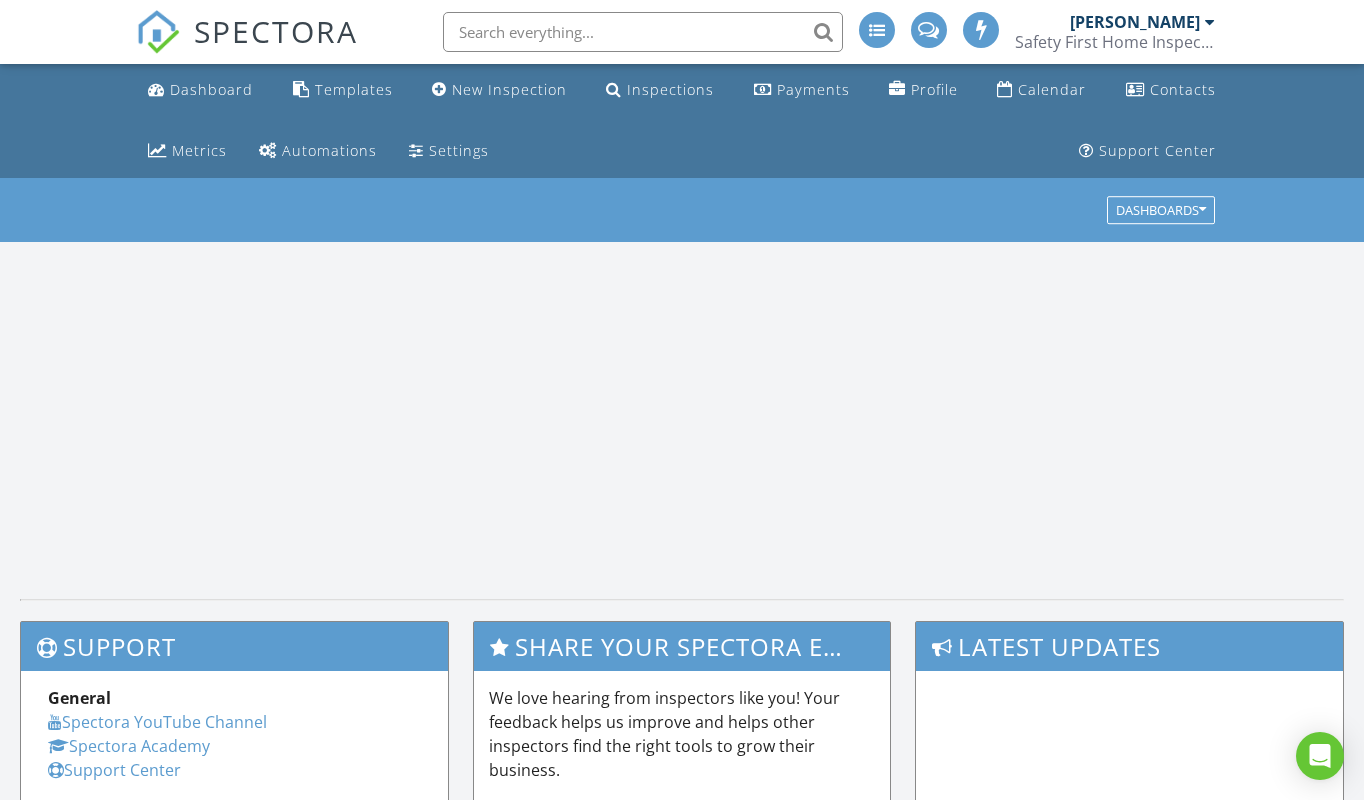 scroll, scrollTop: 0, scrollLeft: 0, axis: both 